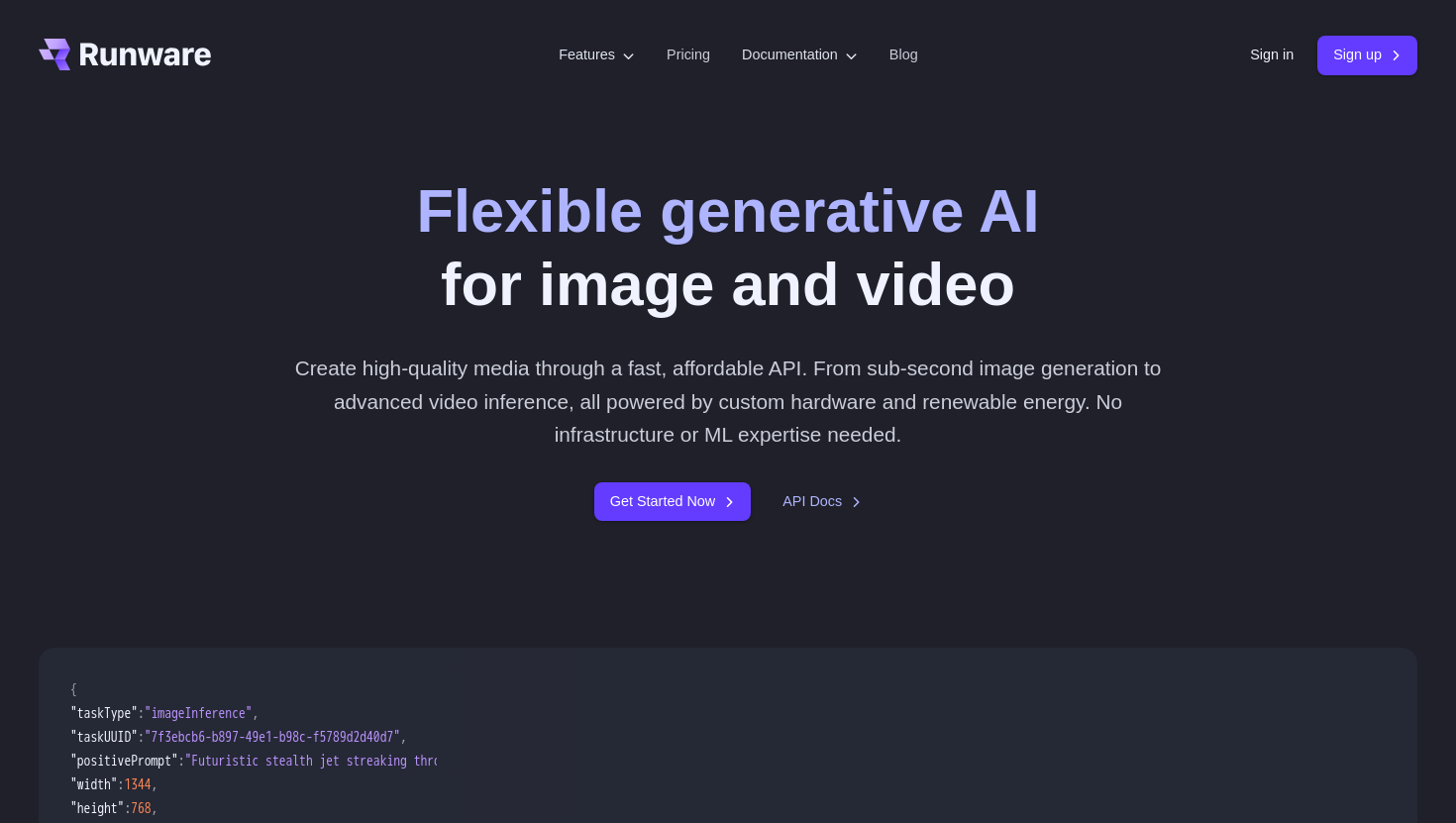 scroll, scrollTop: 0, scrollLeft: 0, axis: both 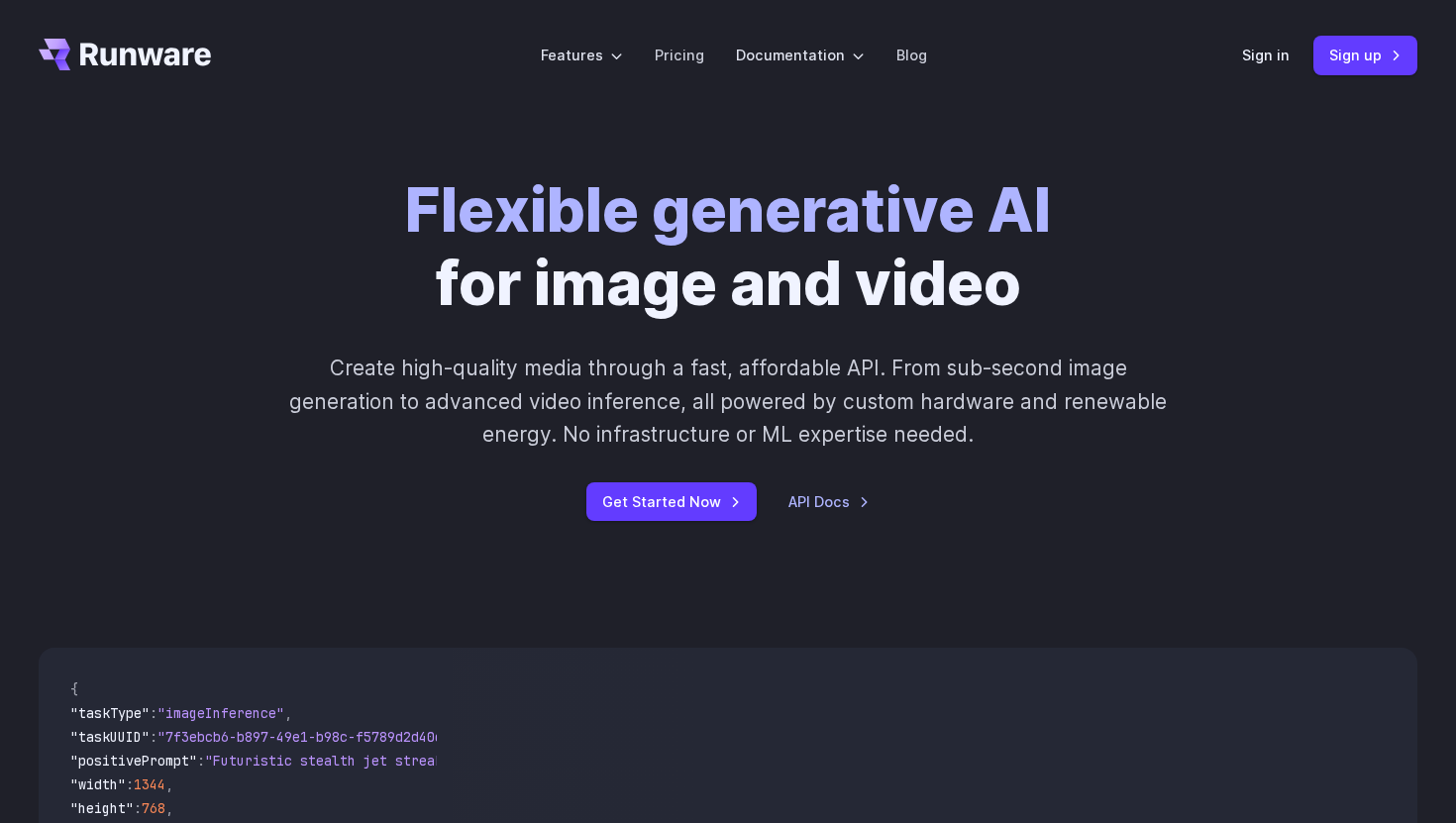 click on "Sign in        Sign up" at bounding box center (1329, 54) 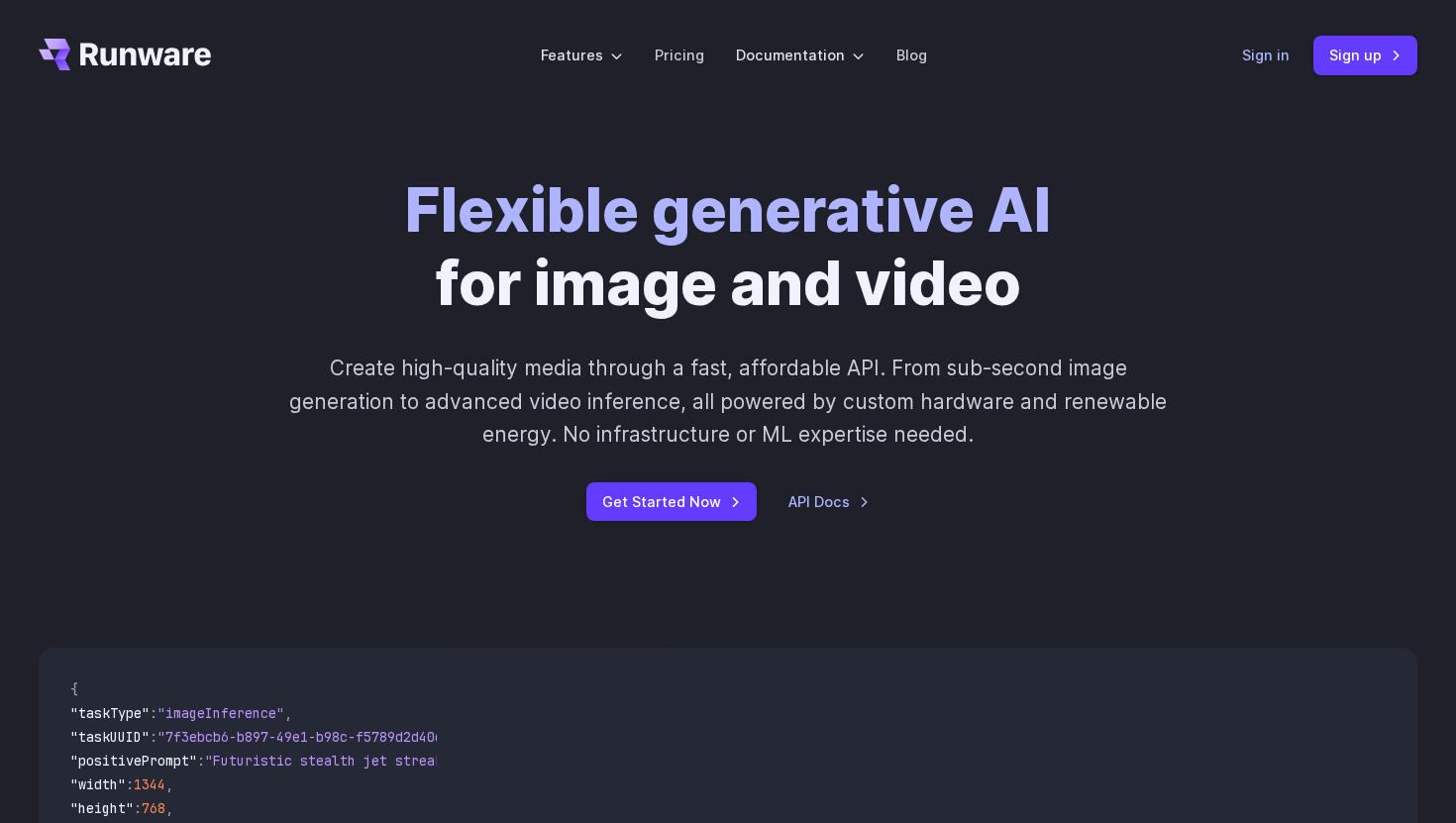 click on "Sign in" at bounding box center (1266, 54) 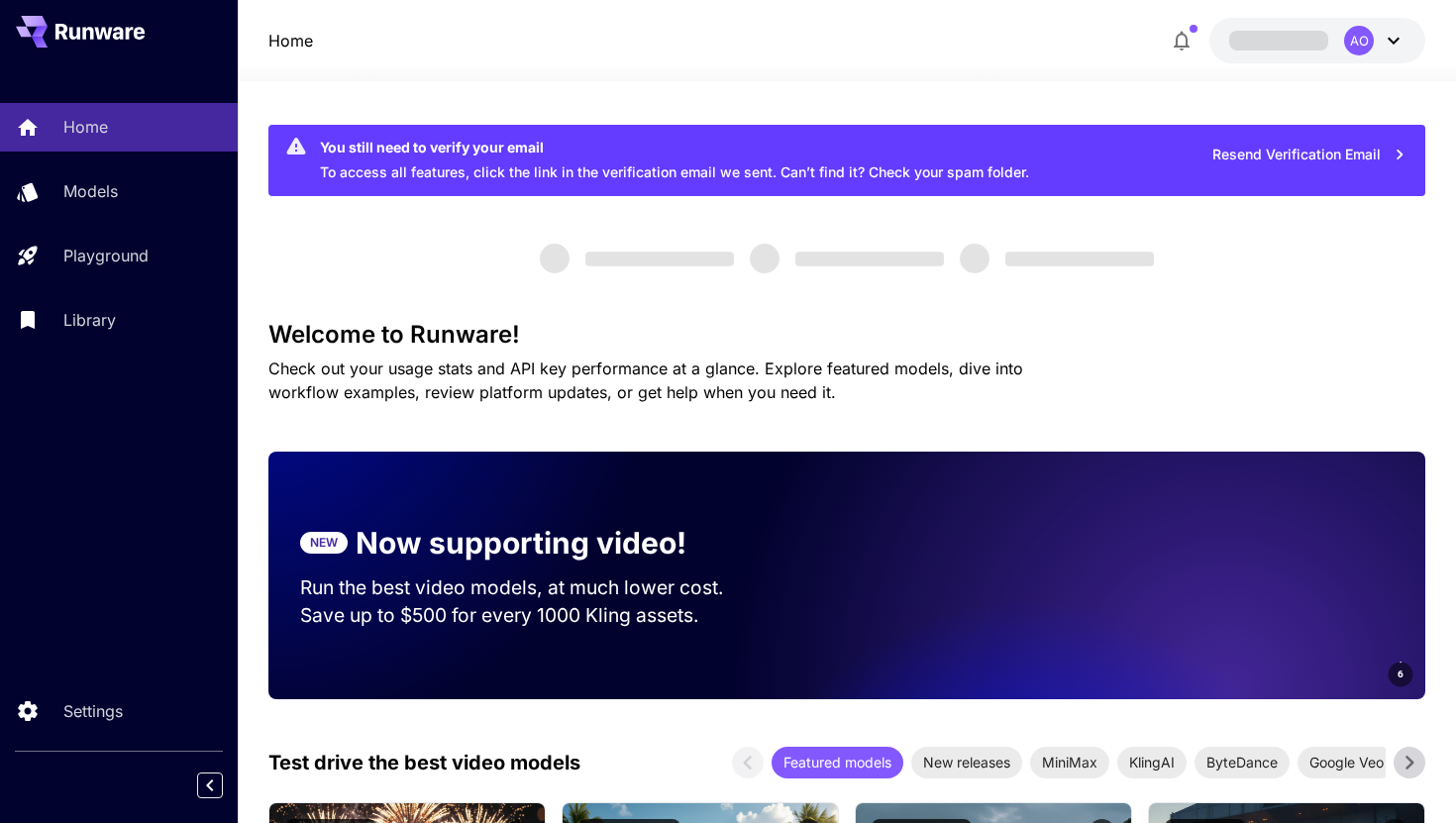 scroll, scrollTop: 0, scrollLeft: 0, axis: both 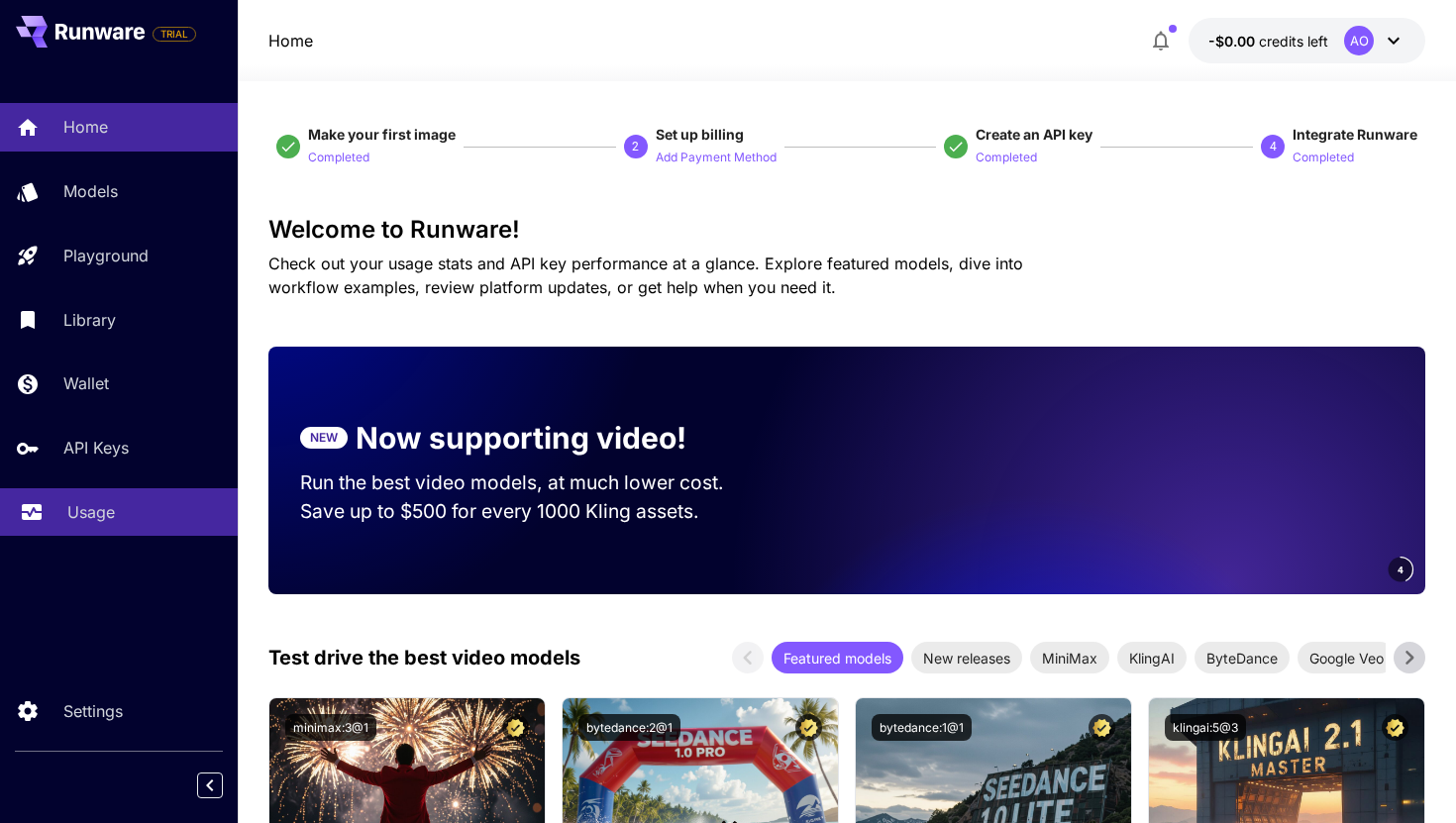 click on "Usage" at bounding box center [91, 512] 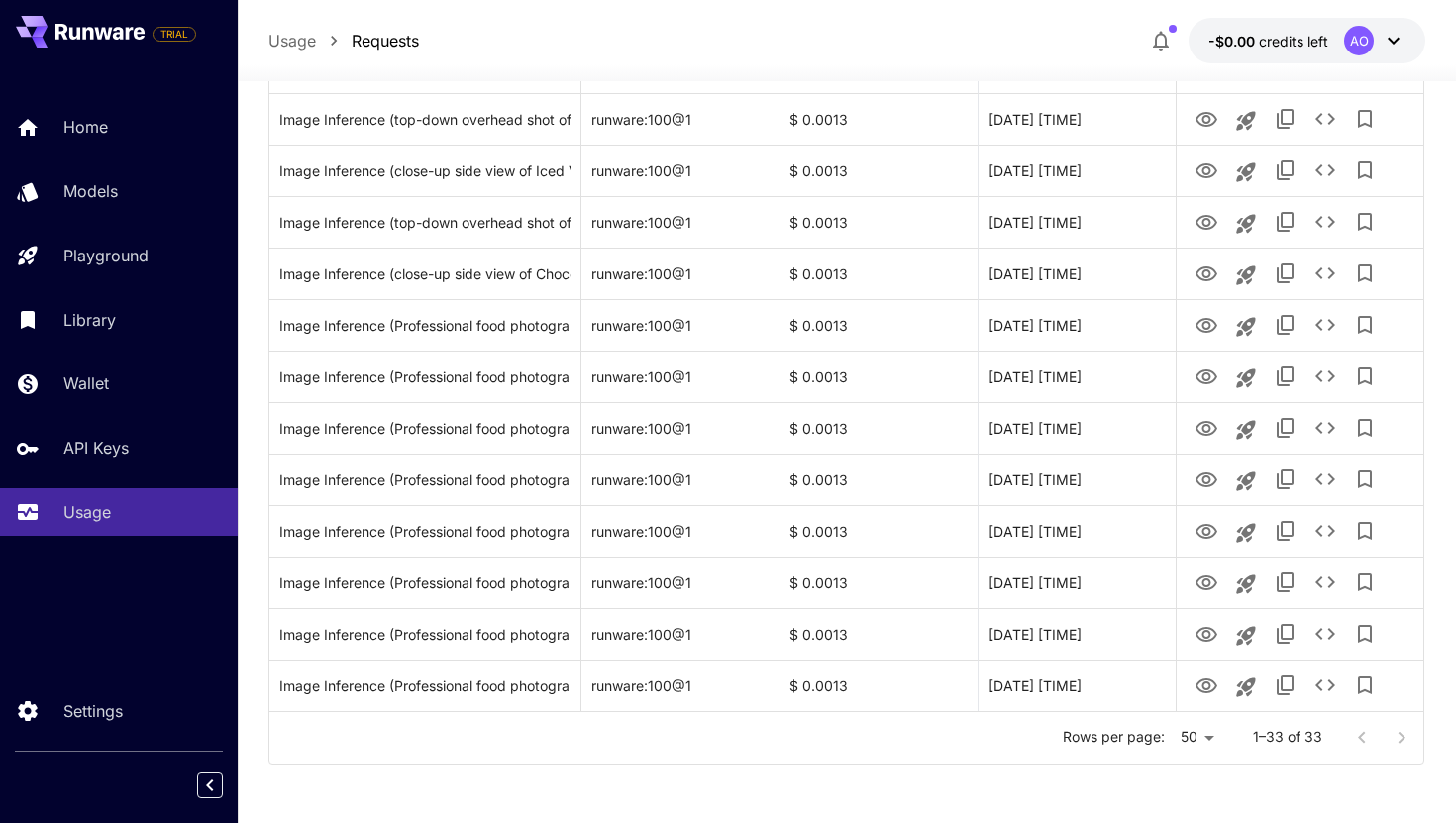scroll, scrollTop: 0, scrollLeft: 0, axis: both 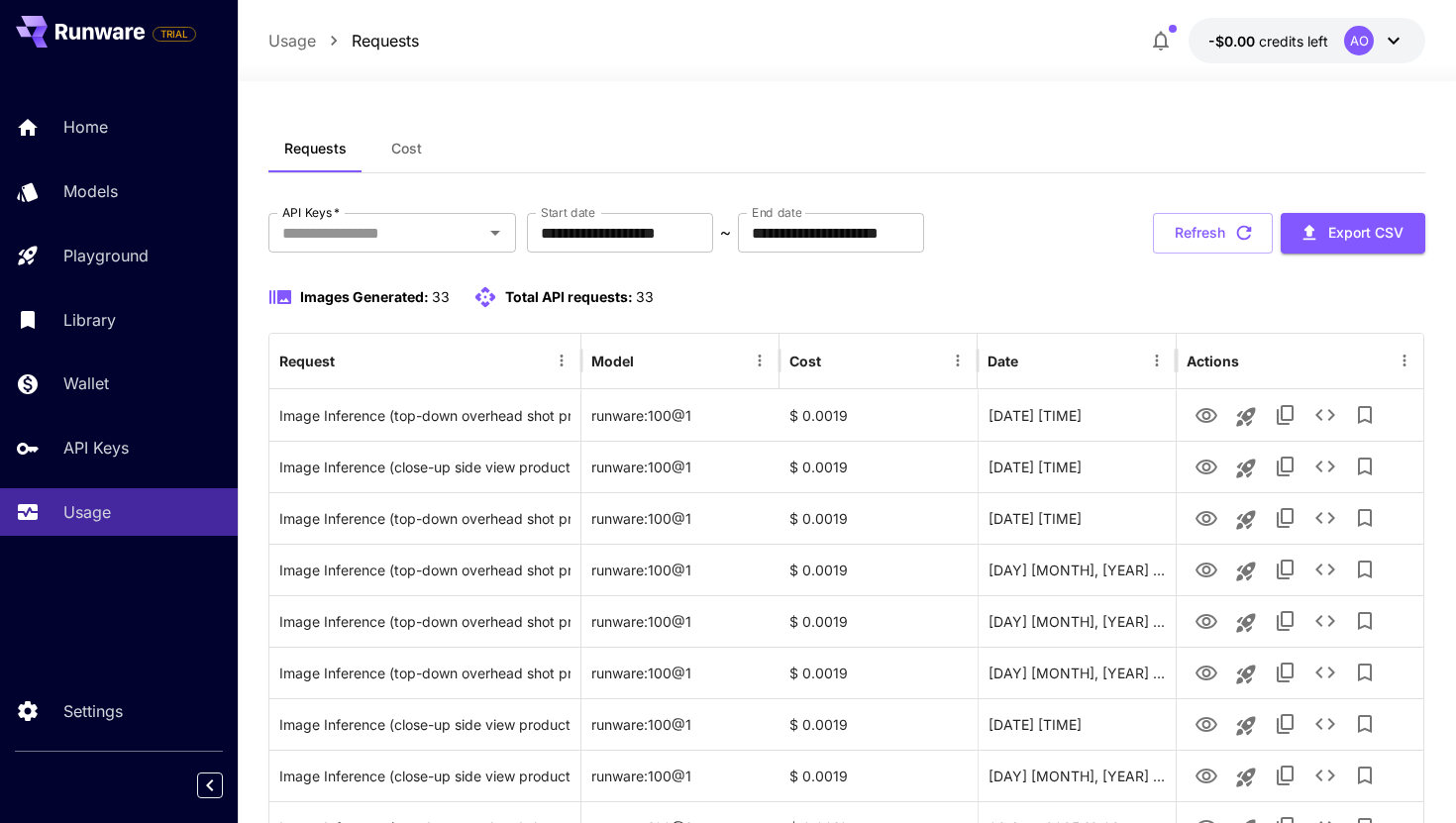 click 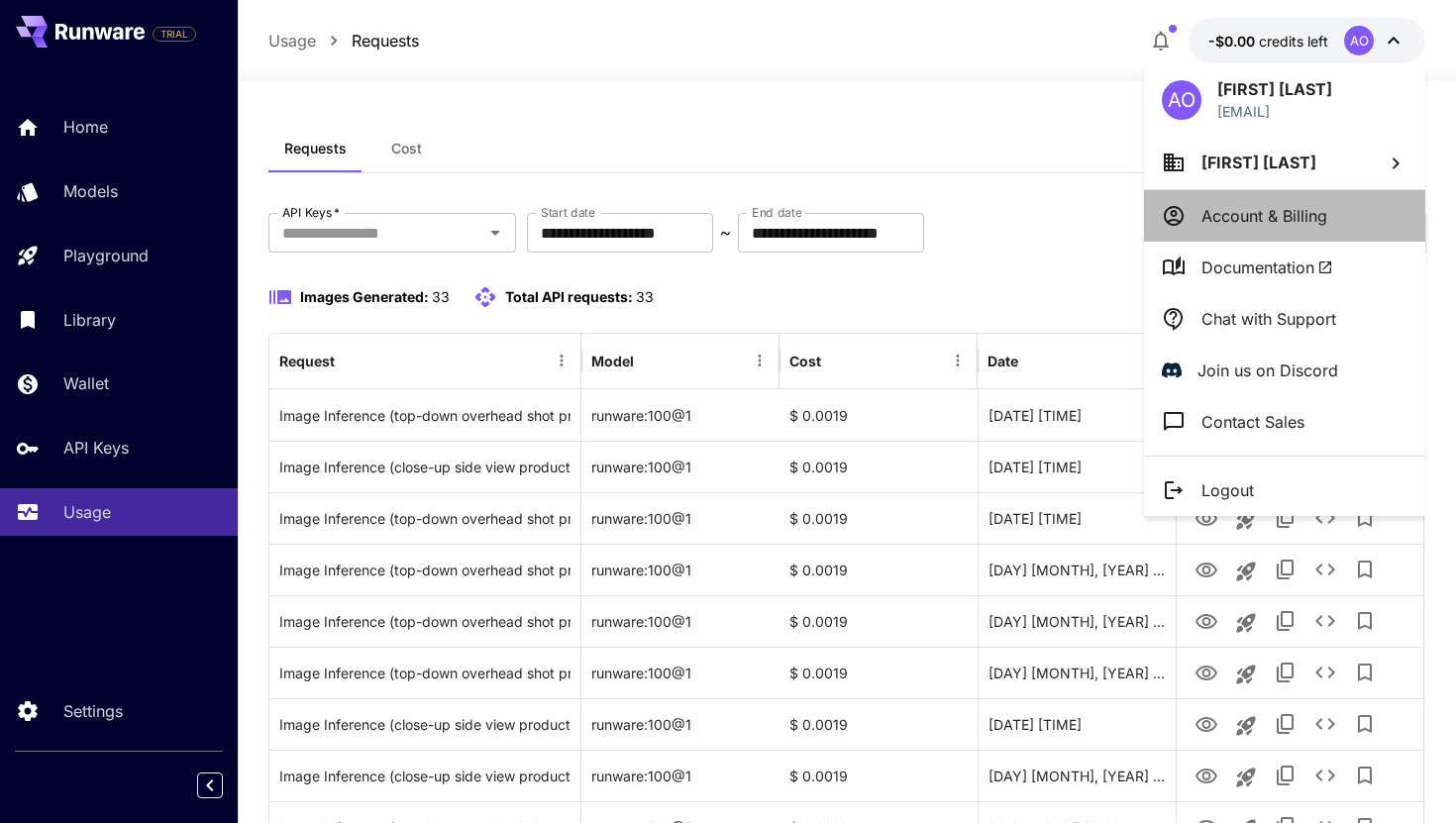 click on "Account & Billing" at bounding box center (1264, 216) 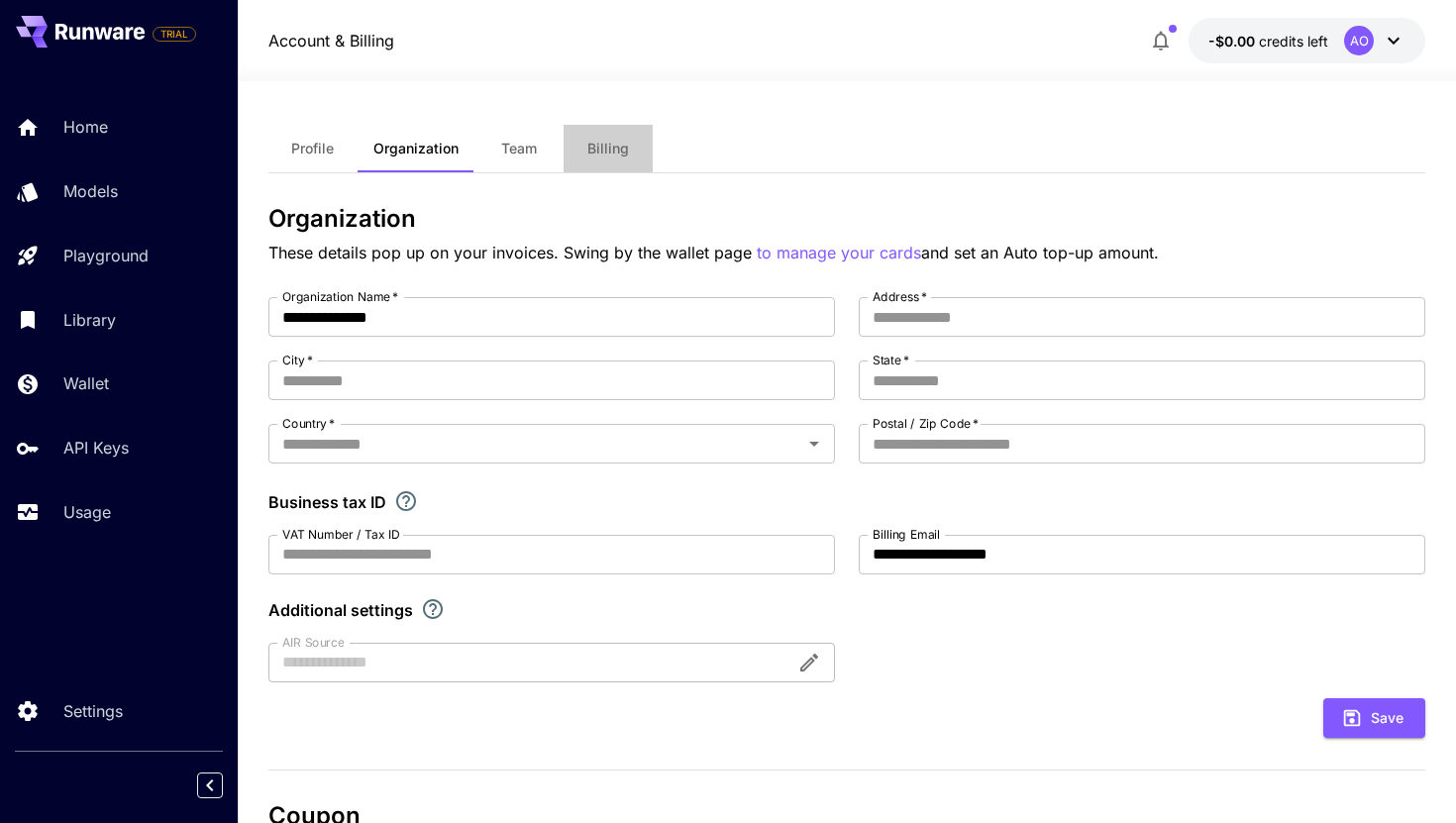 click on "Billing" at bounding box center (608, 149) 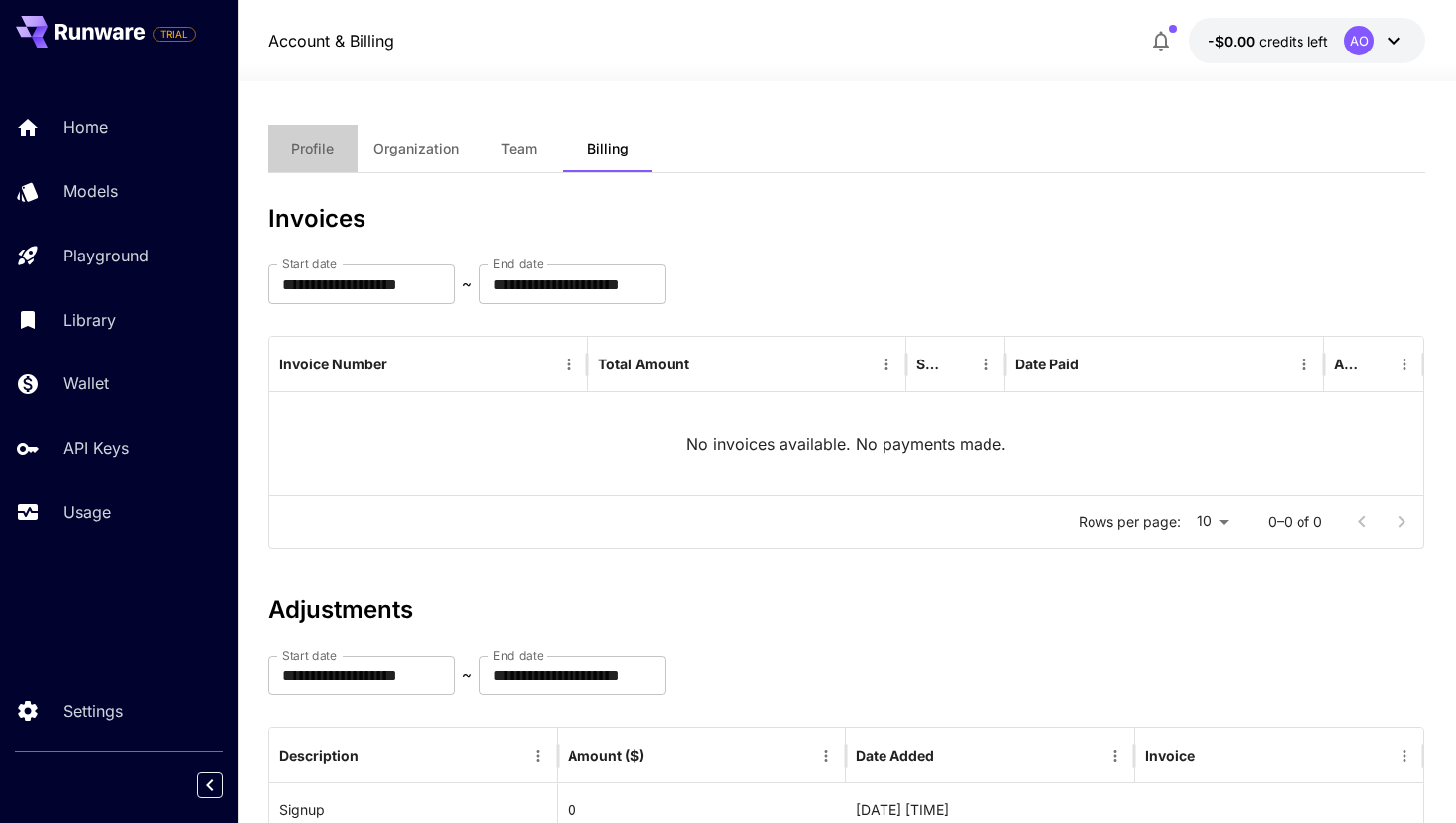 click on "Profile" at bounding box center [313, 149] 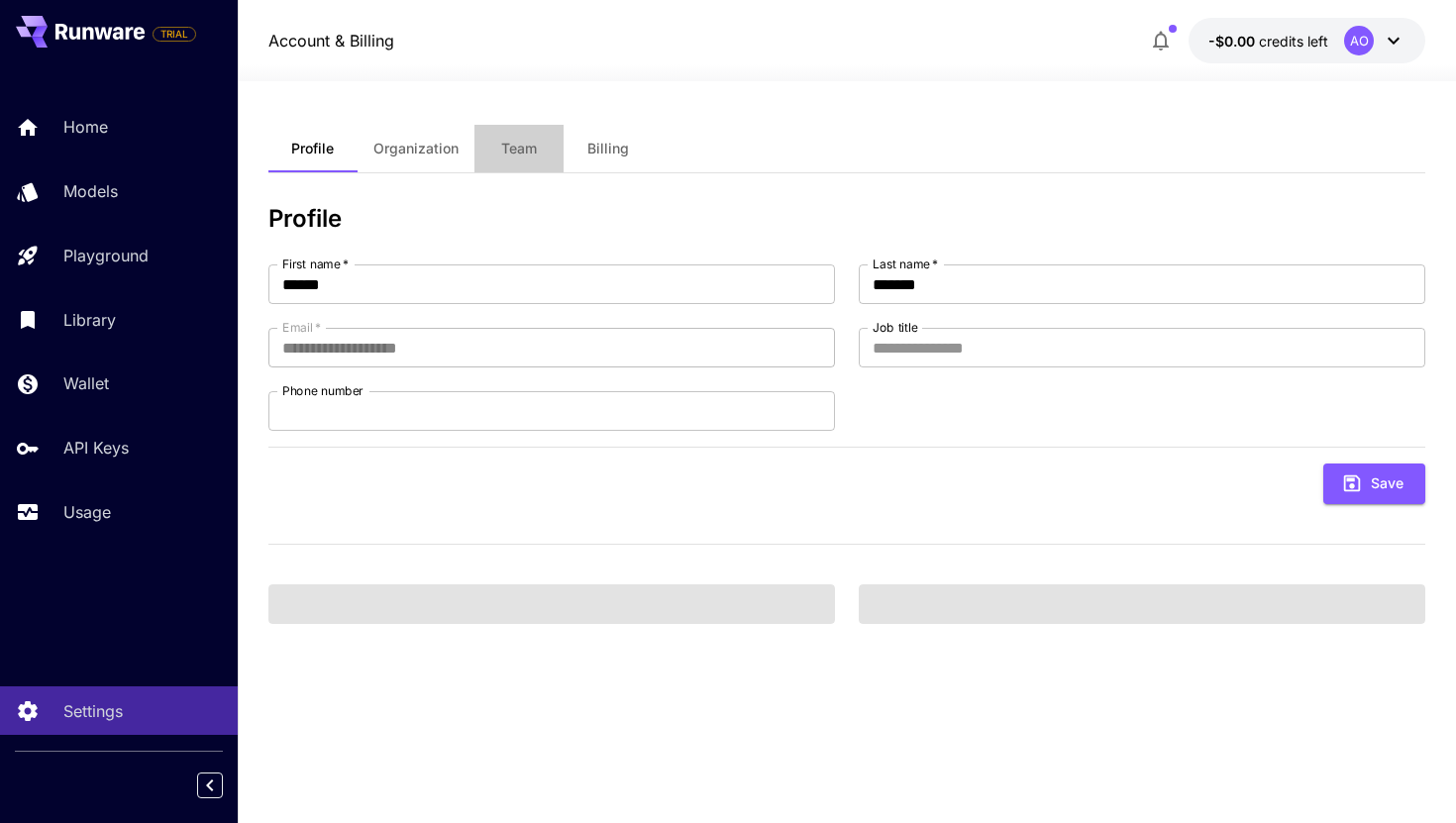 click on "Team" at bounding box center [519, 149] 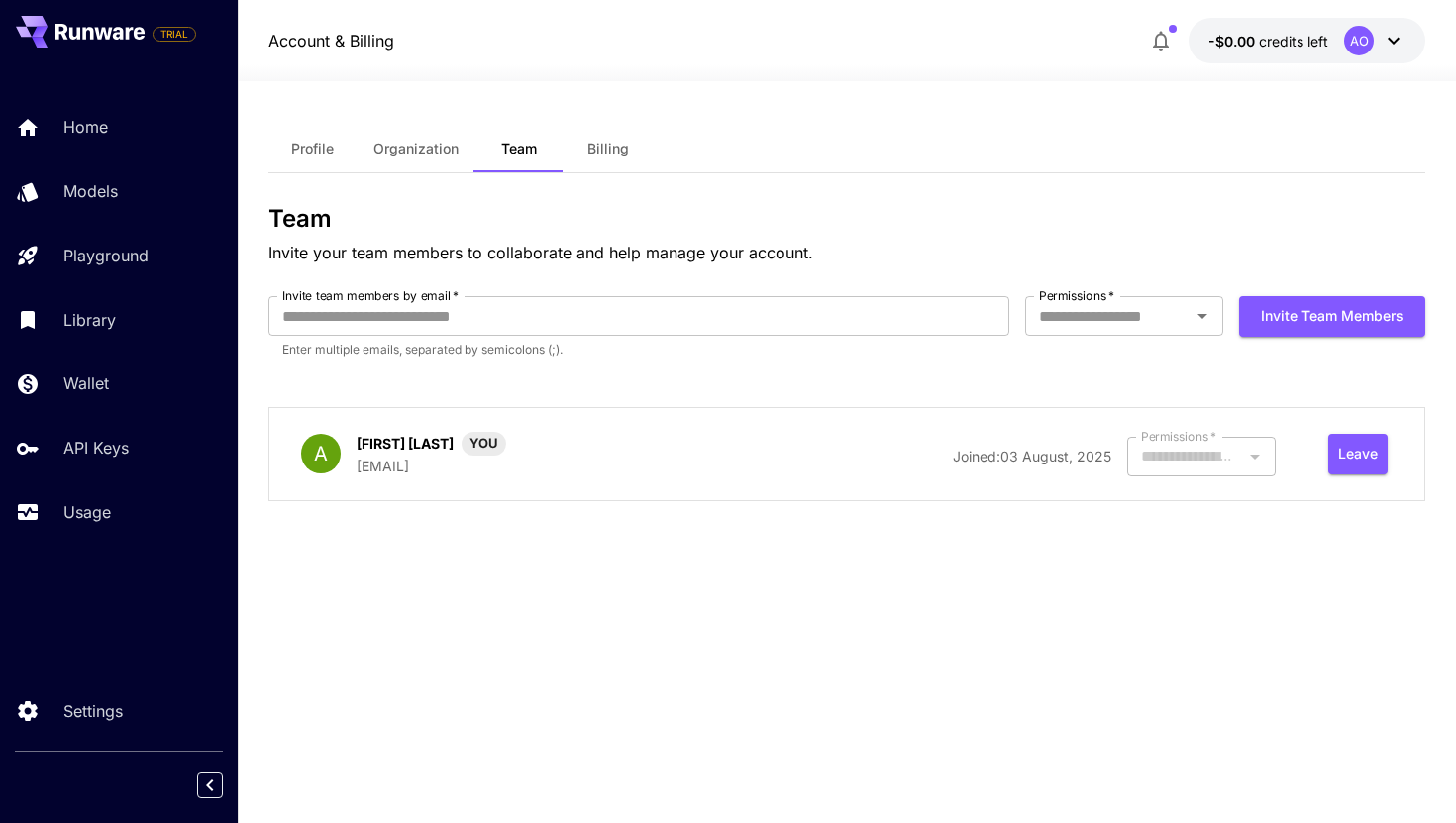 click on "Billing" at bounding box center (608, 149) 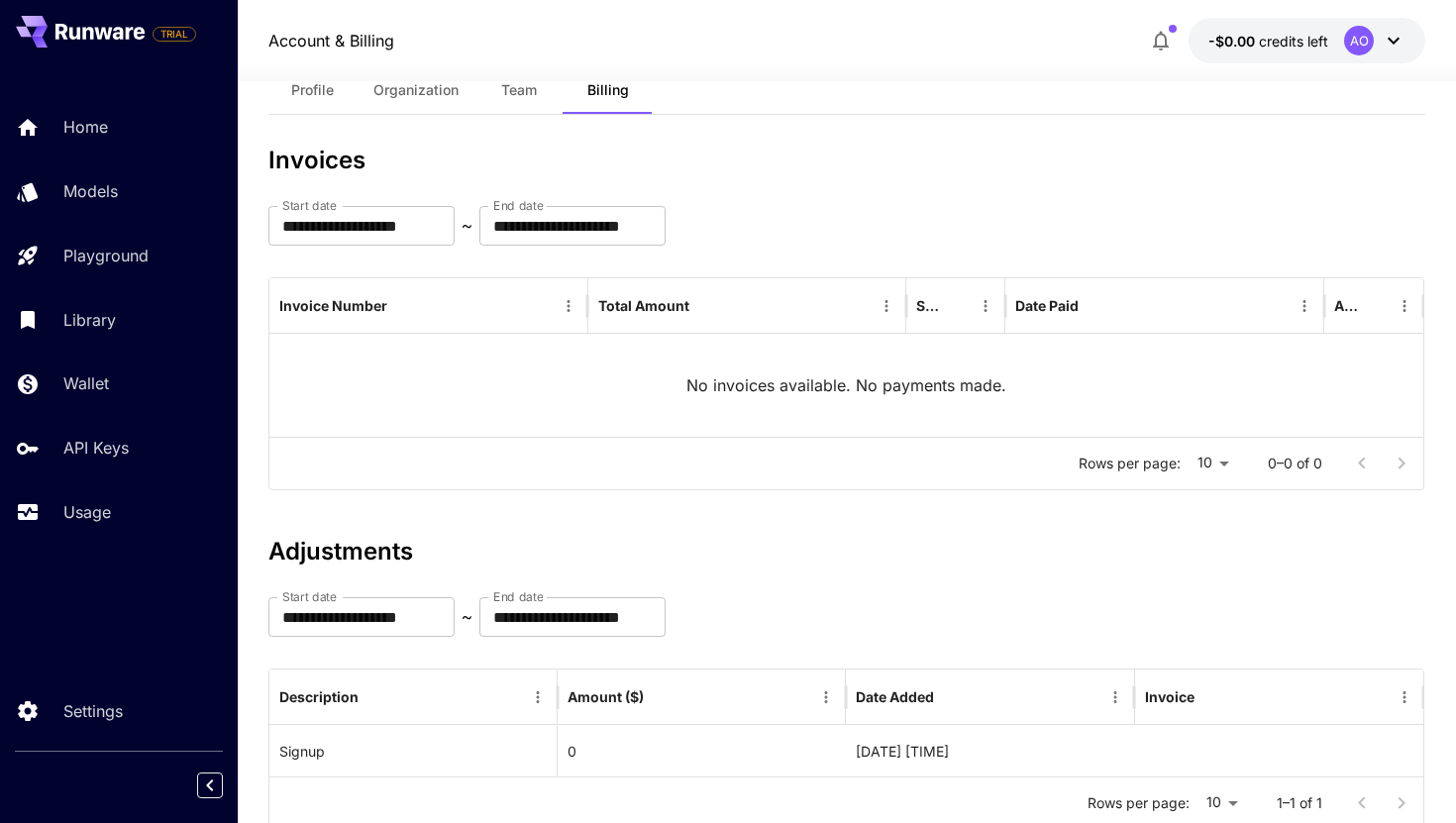 scroll, scrollTop: 125, scrollLeft: 0, axis: vertical 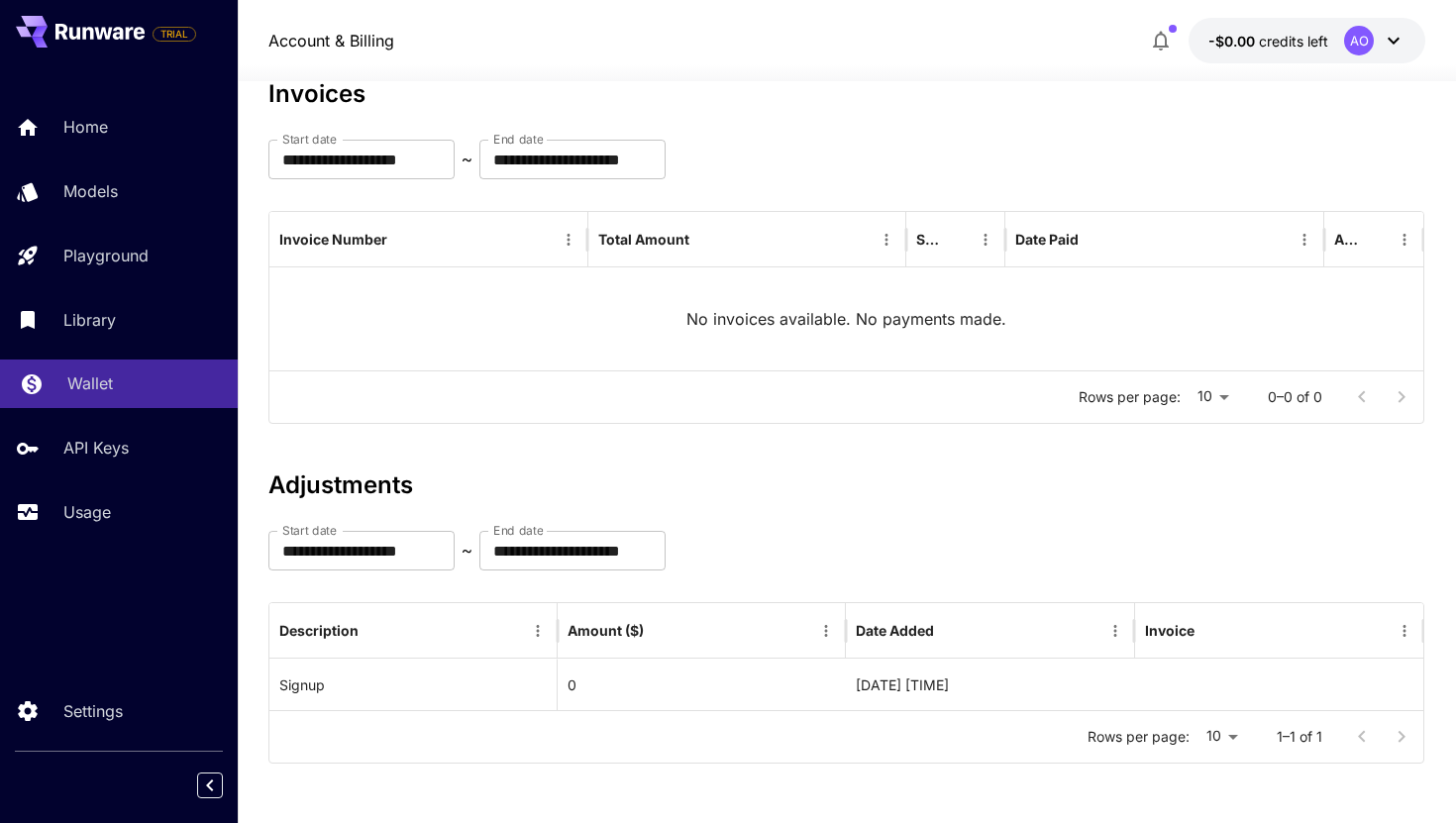 click on "Wallet" at bounding box center (145, 383) 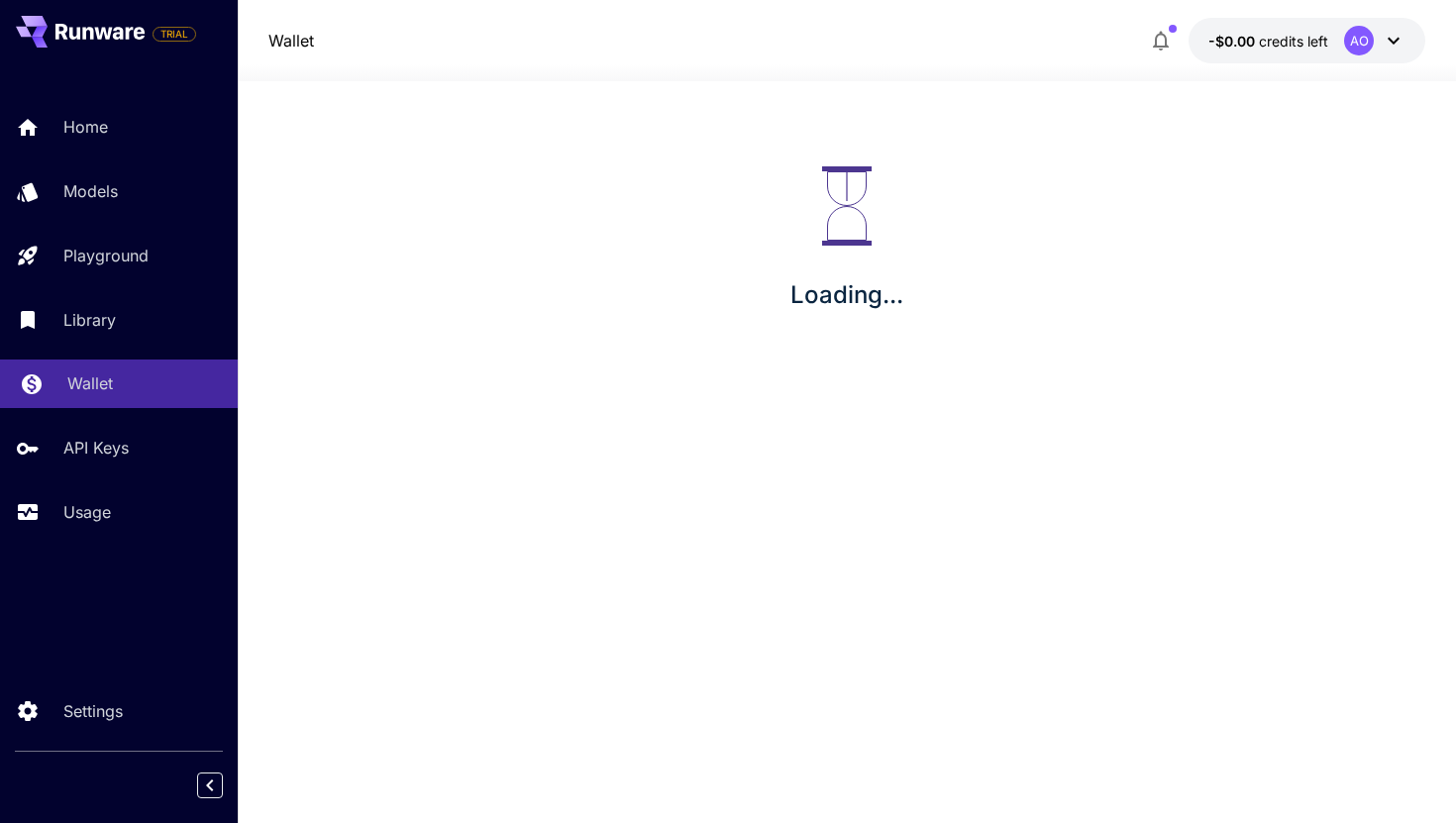 scroll, scrollTop: 0, scrollLeft: 0, axis: both 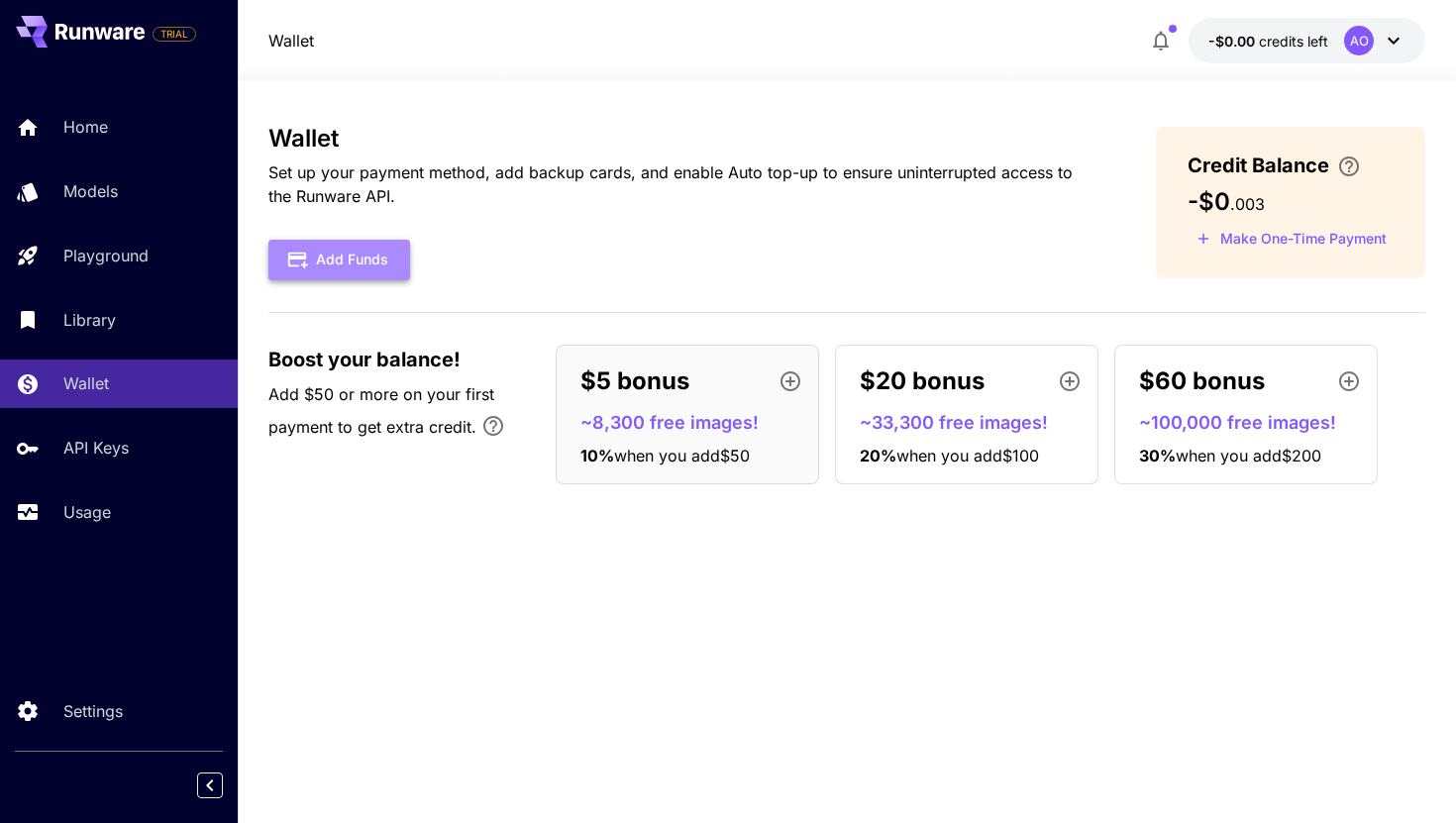 click on "Add Funds" at bounding box center (339, 259) 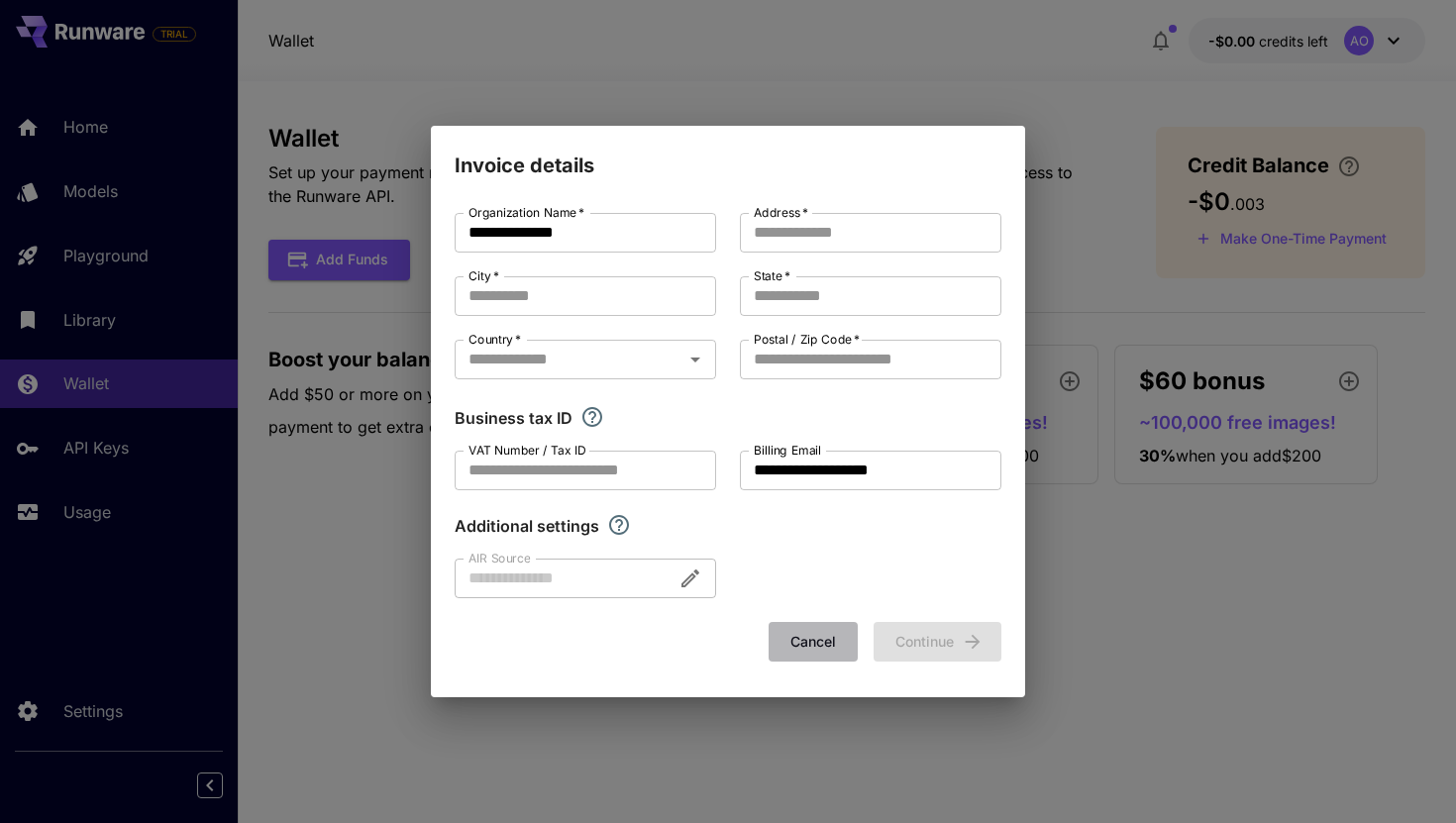 click on "Cancel" at bounding box center [813, 642] 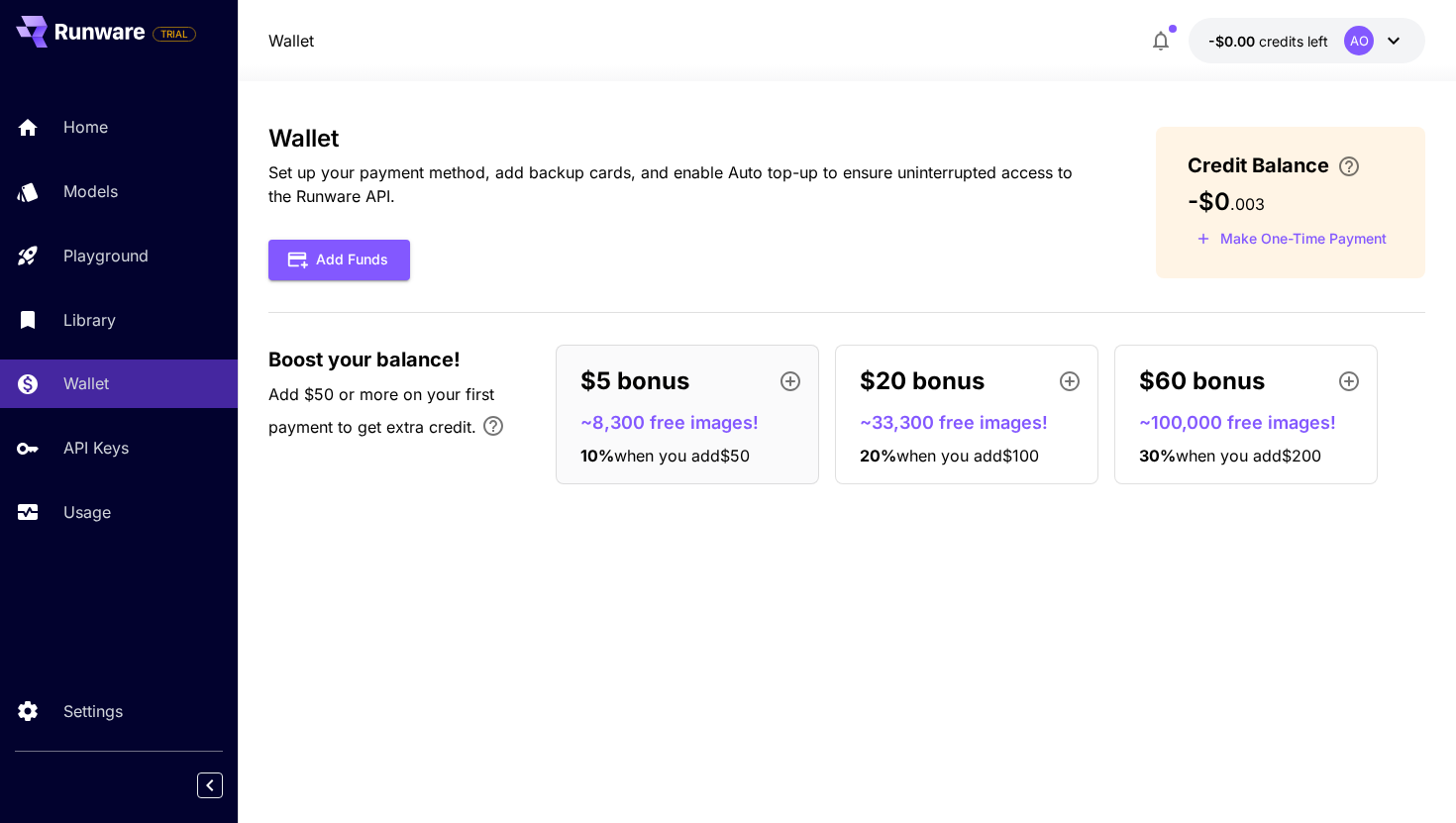 click on "~33,300 free images!" at bounding box center [975, 422] 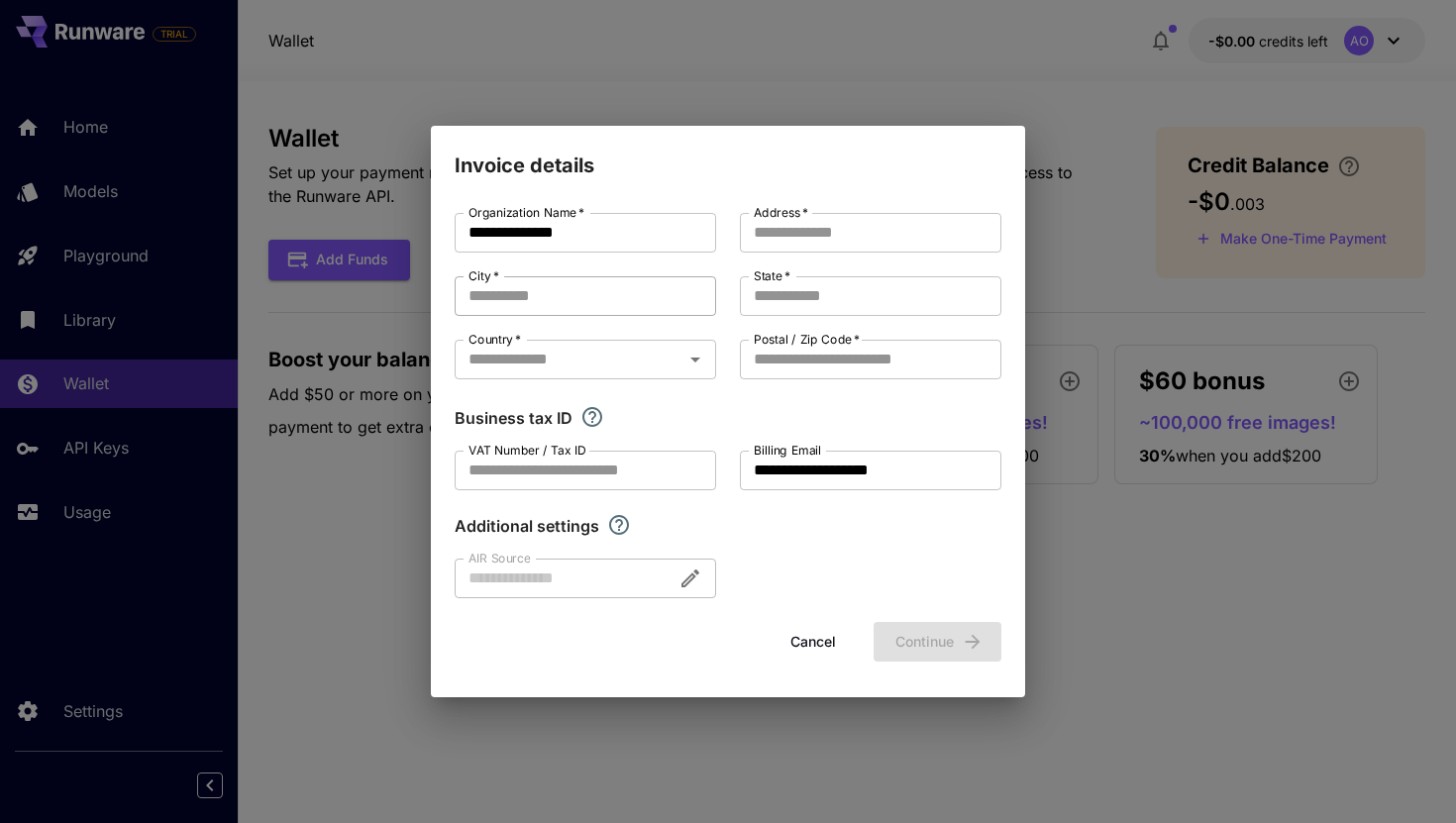 click on "City   *" at bounding box center [585, 296] 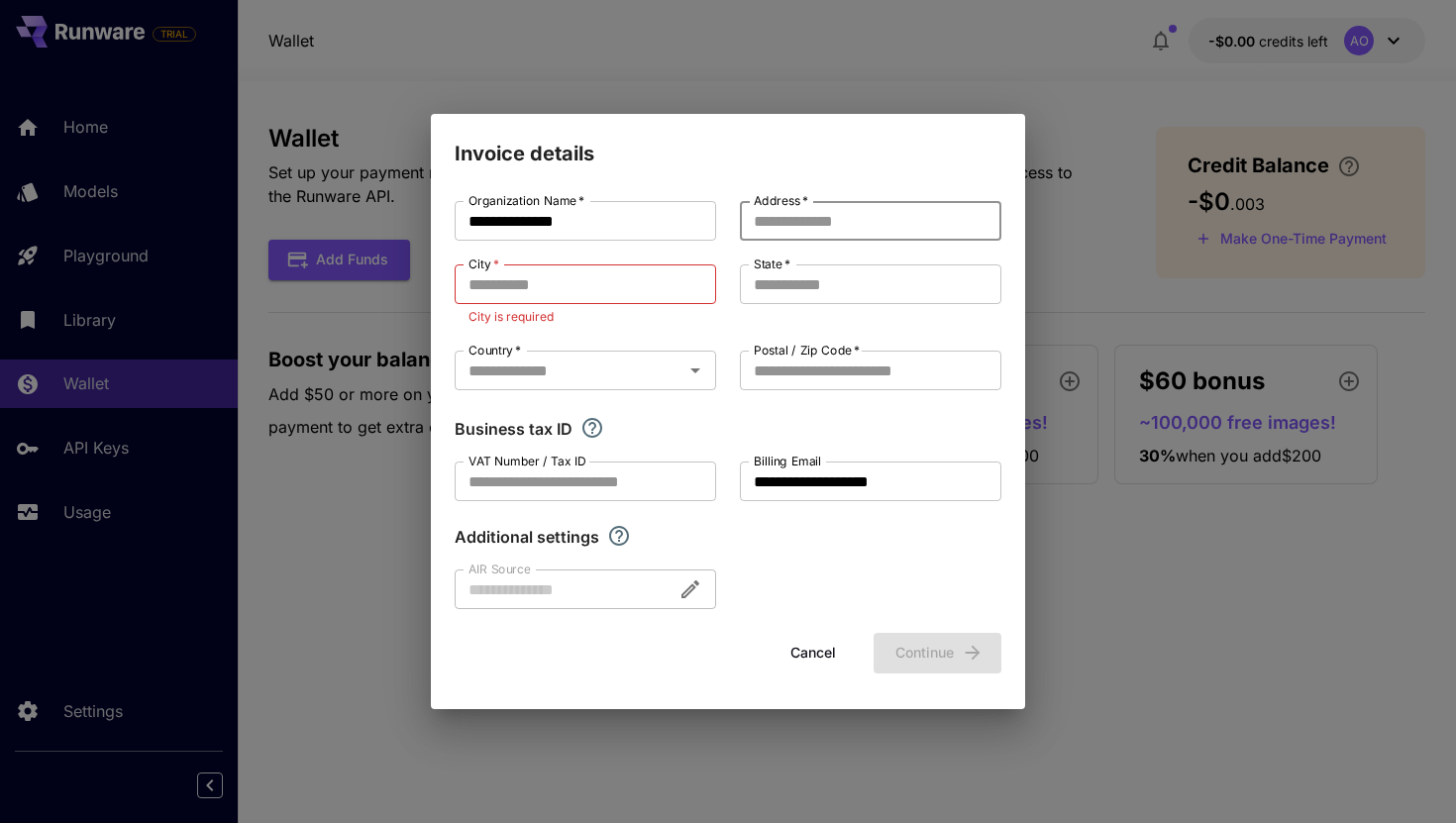click on "Address   *" at bounding box center (871, 221) 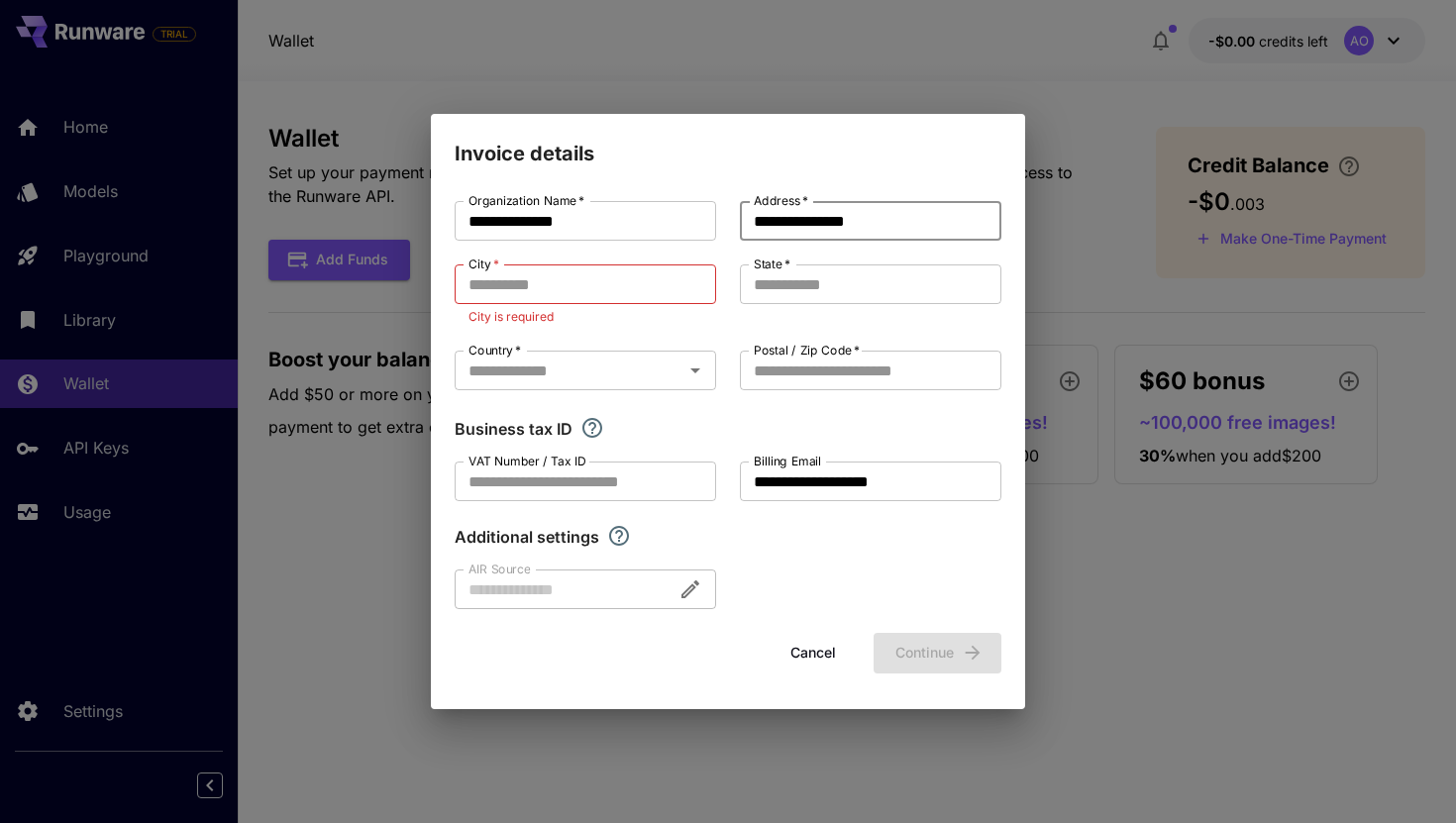 type on "**********" 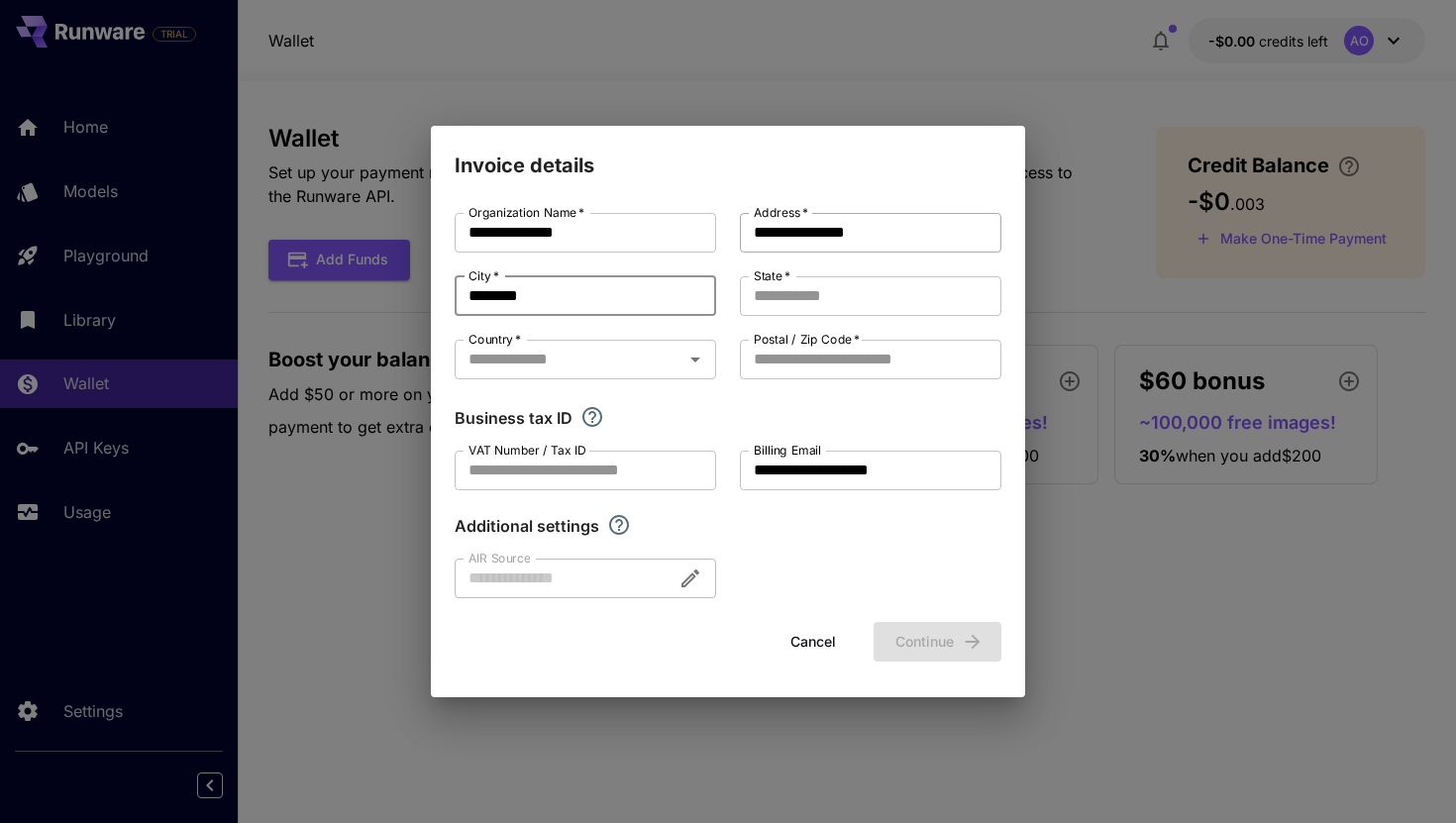 type on "********" 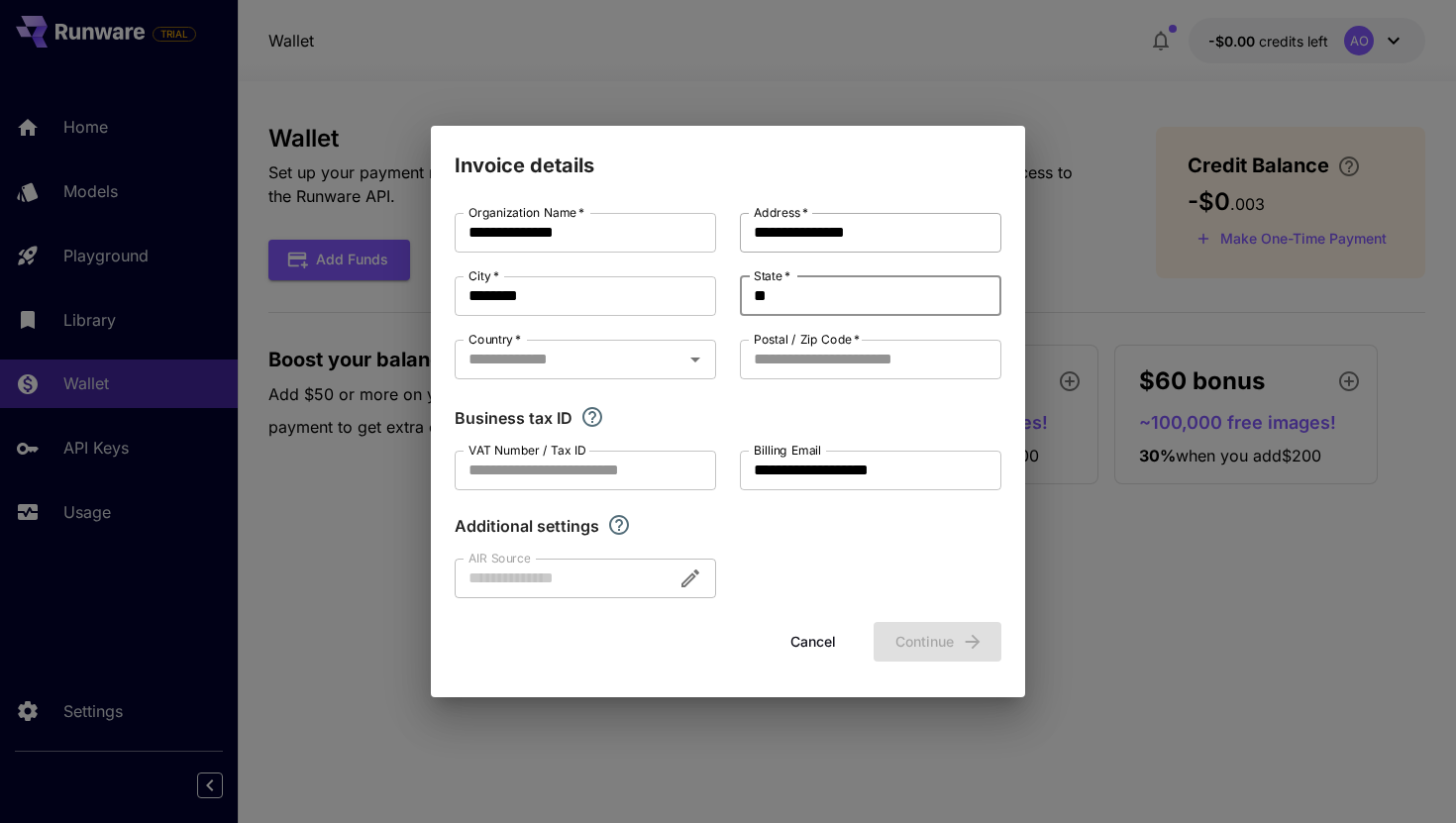 type on "**" 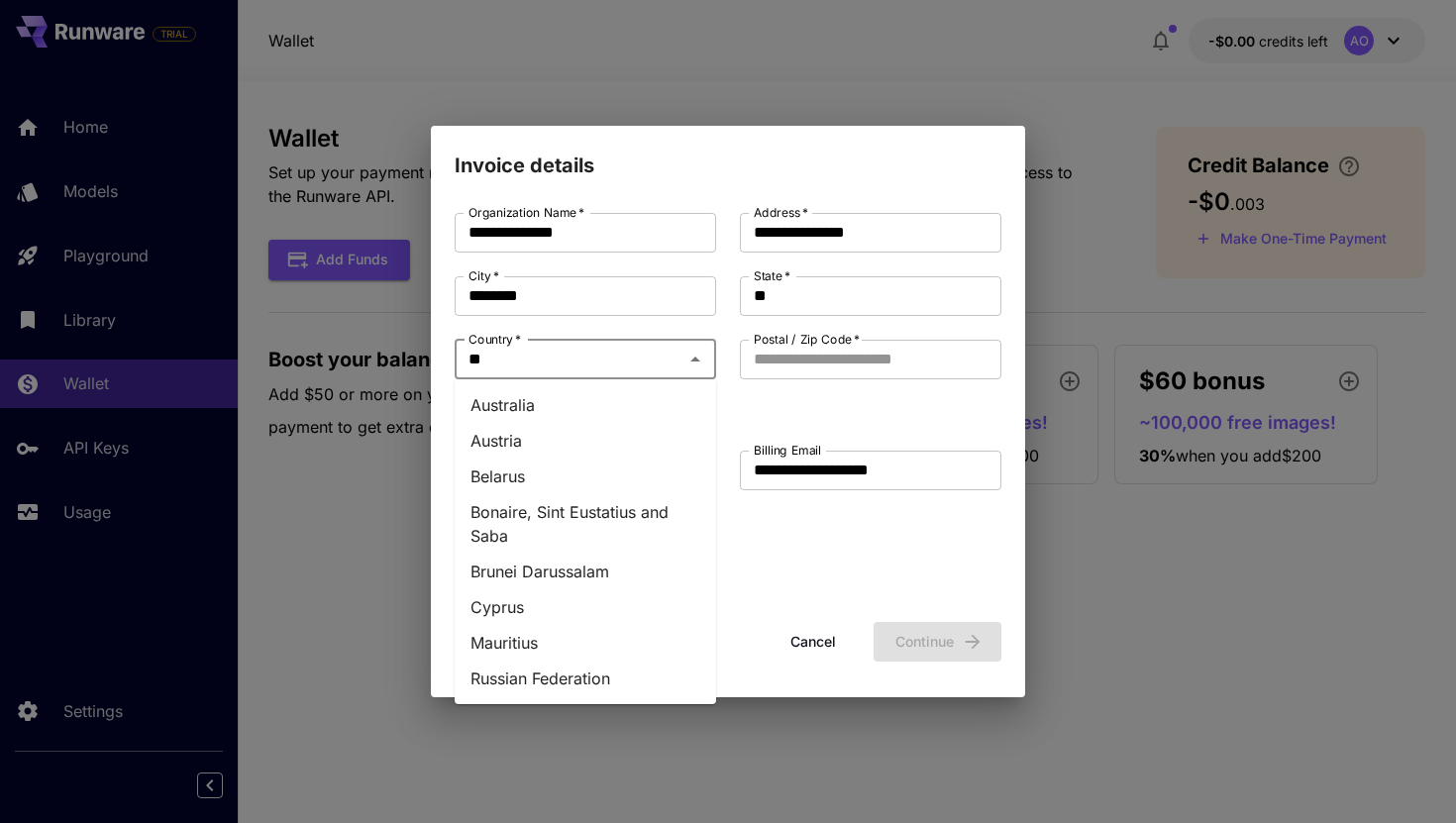 type on "**********" 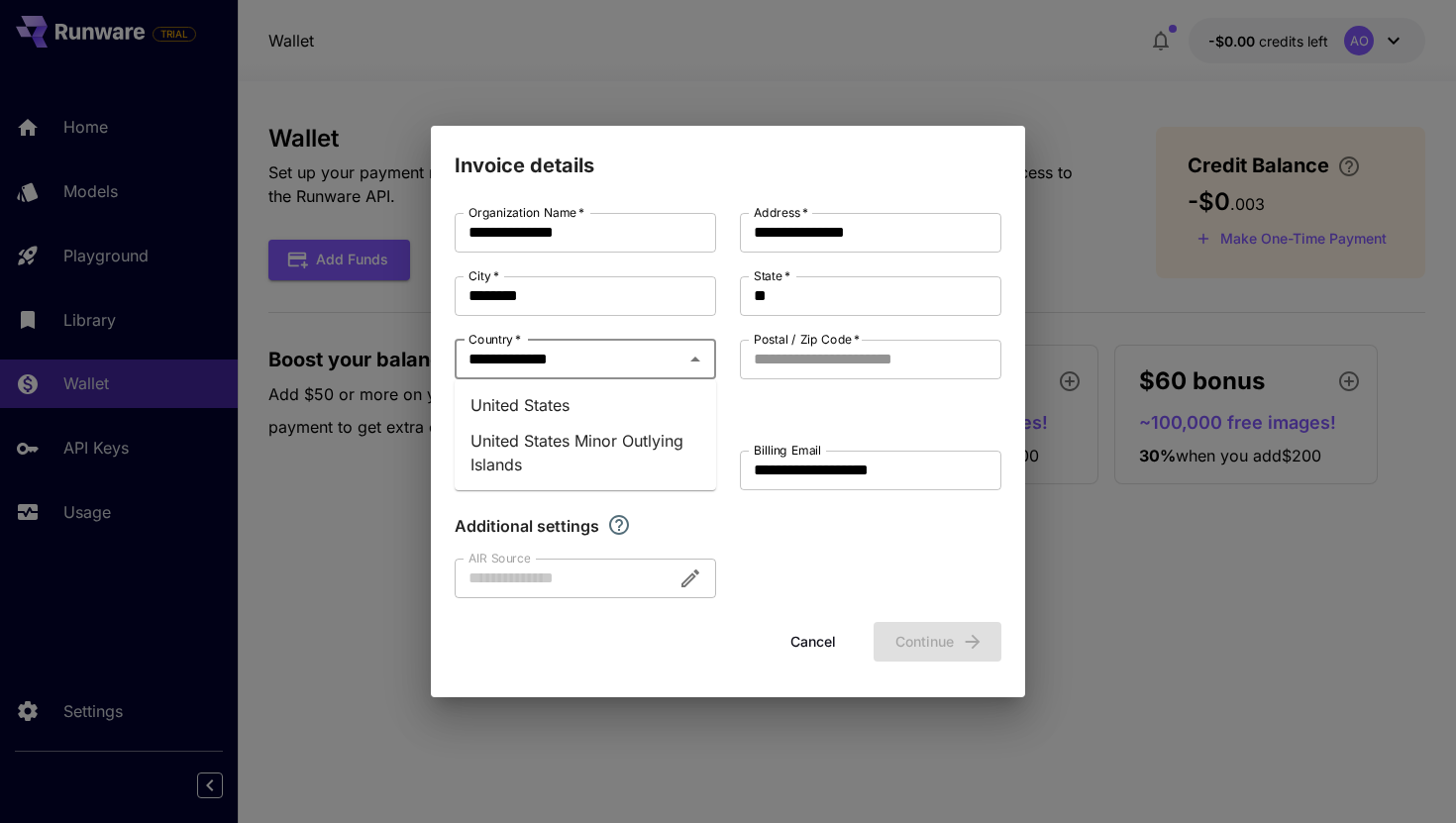 click on "United States" at bounding box center (585, 405) 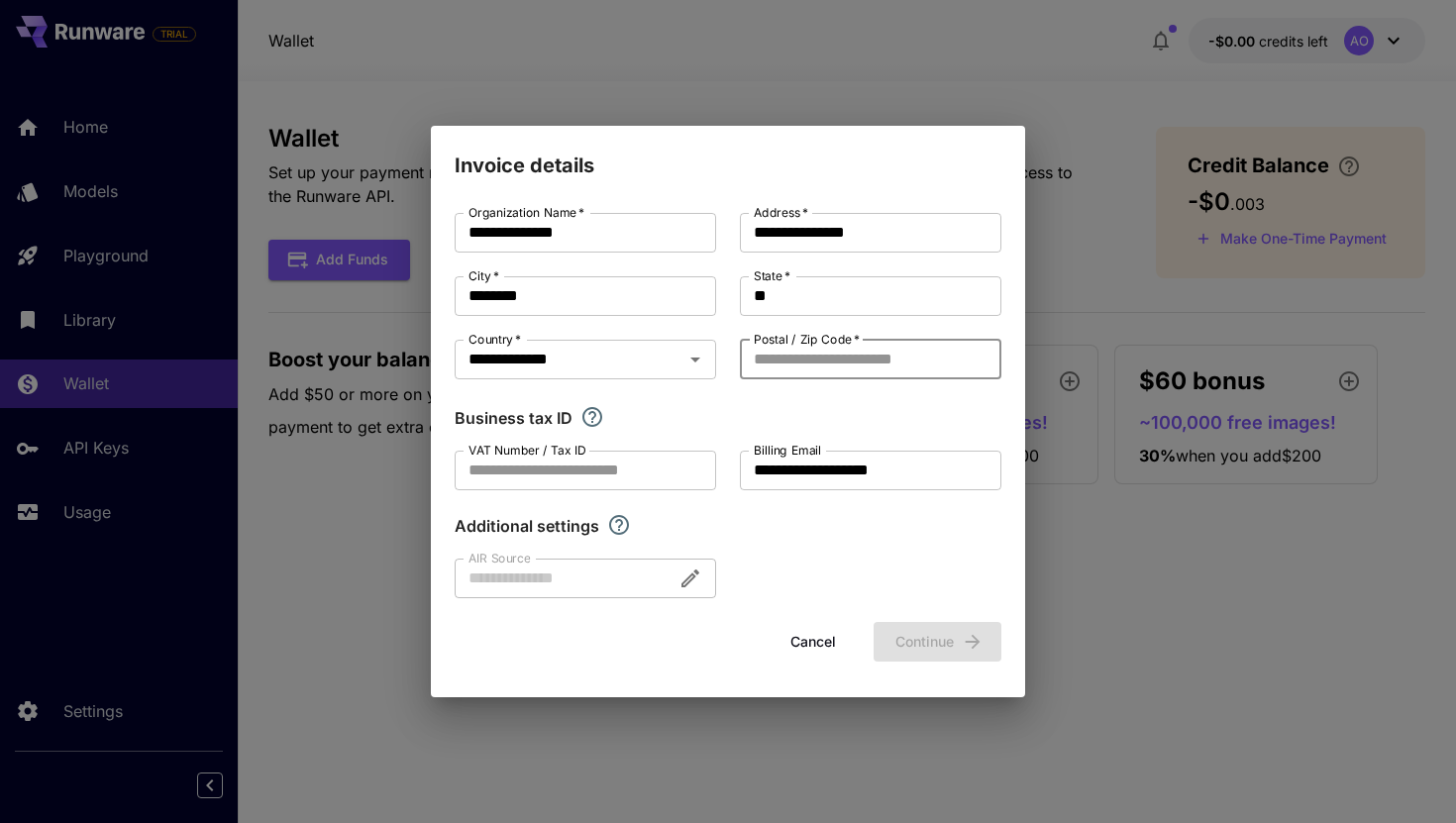 click on "Postal / Zip Code   *" at bounding box center [871, 360] 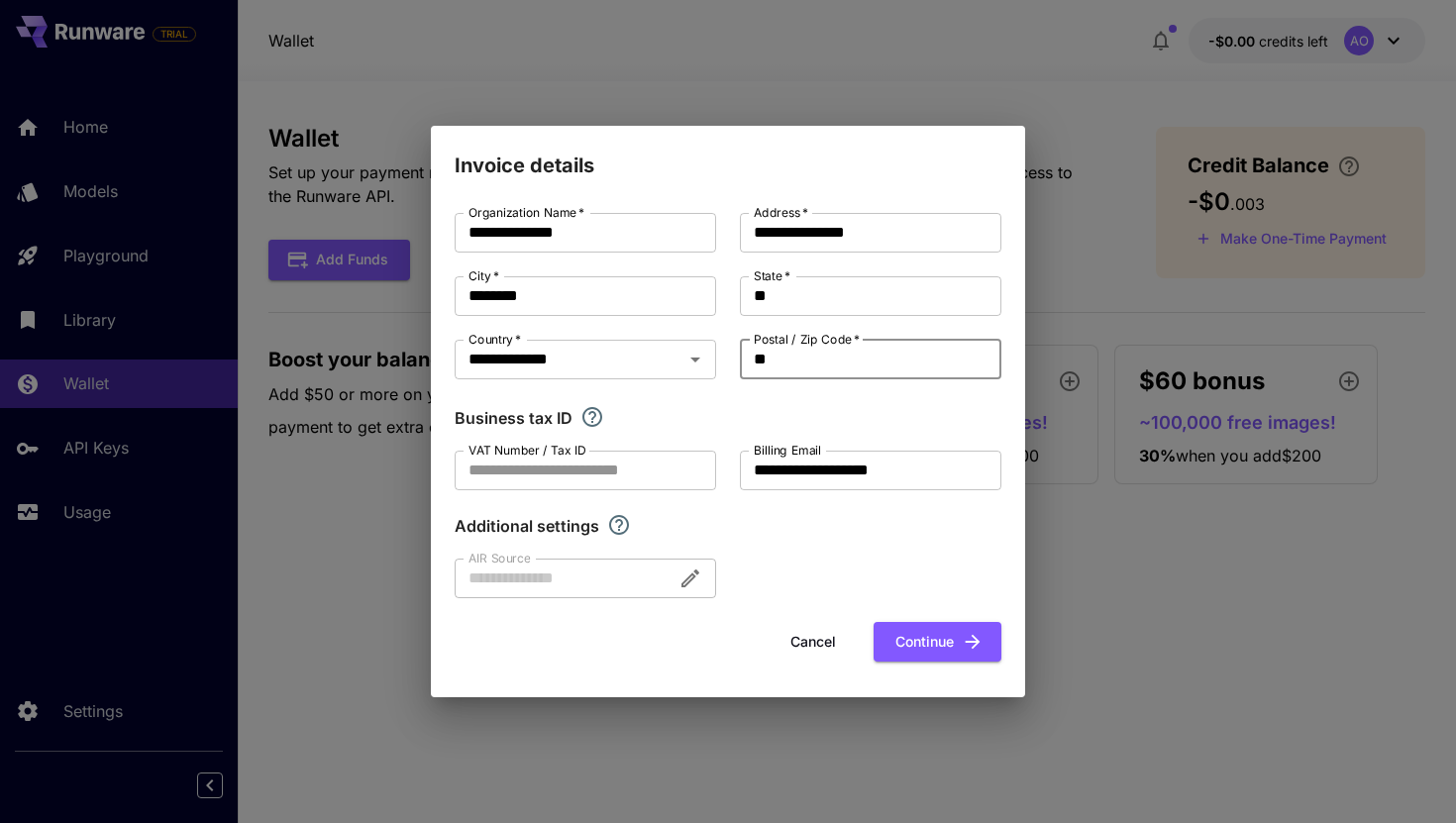 type on "*" 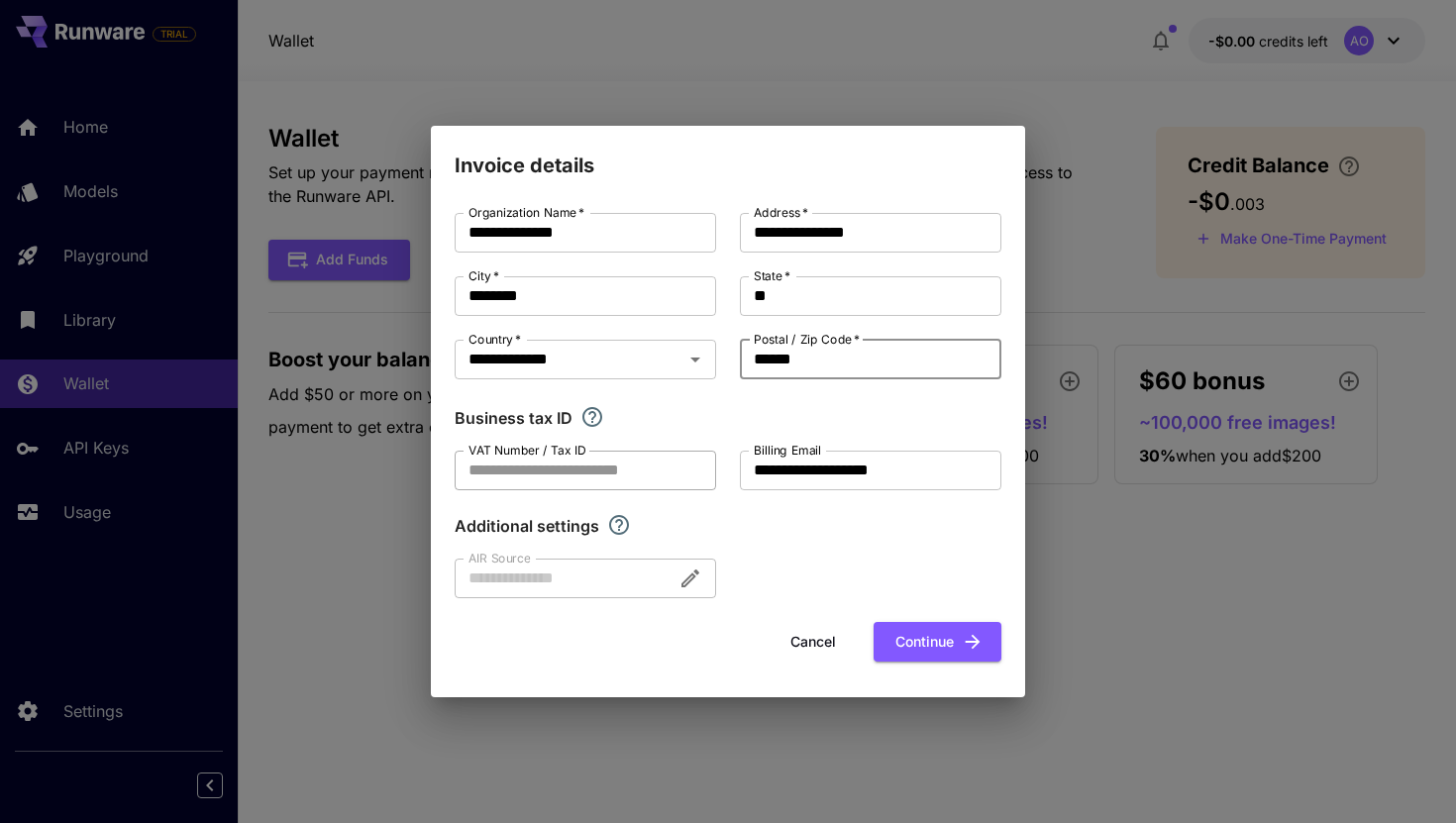 type on "******" 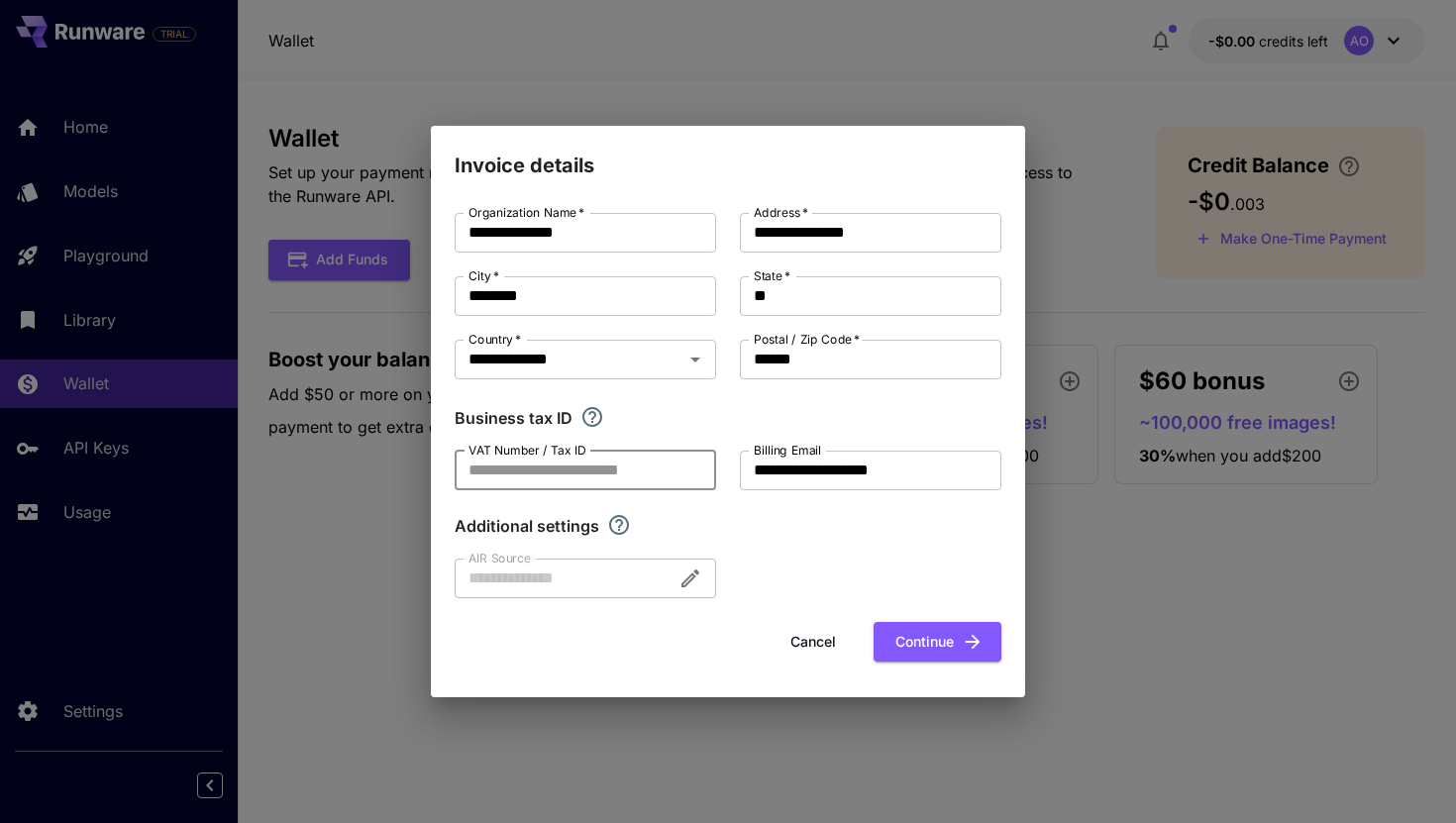 click on "VAT Number / Tax ID" at bounding box center (585, 470) 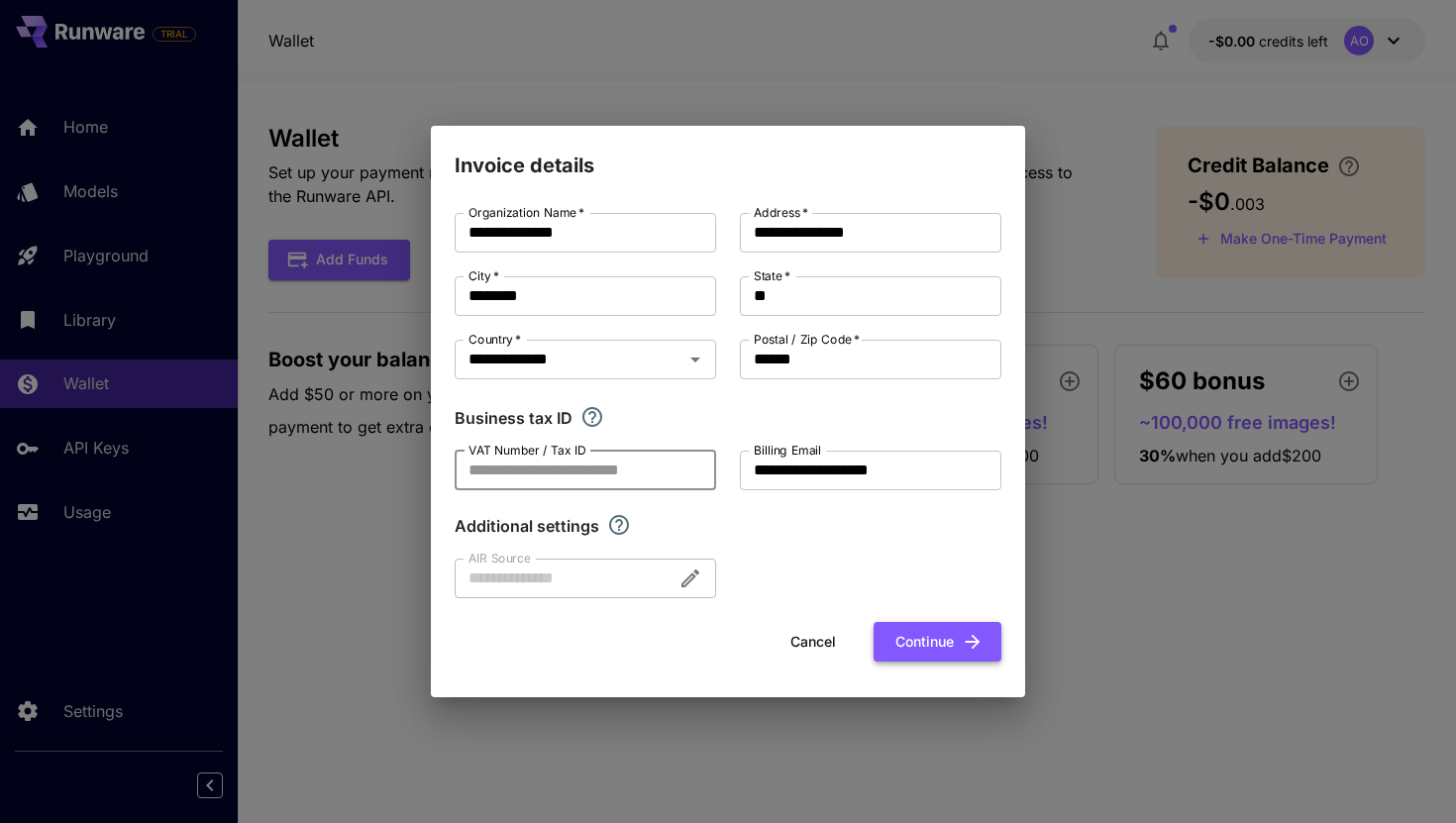 click on "Continue" at bounding box center [937, 642] 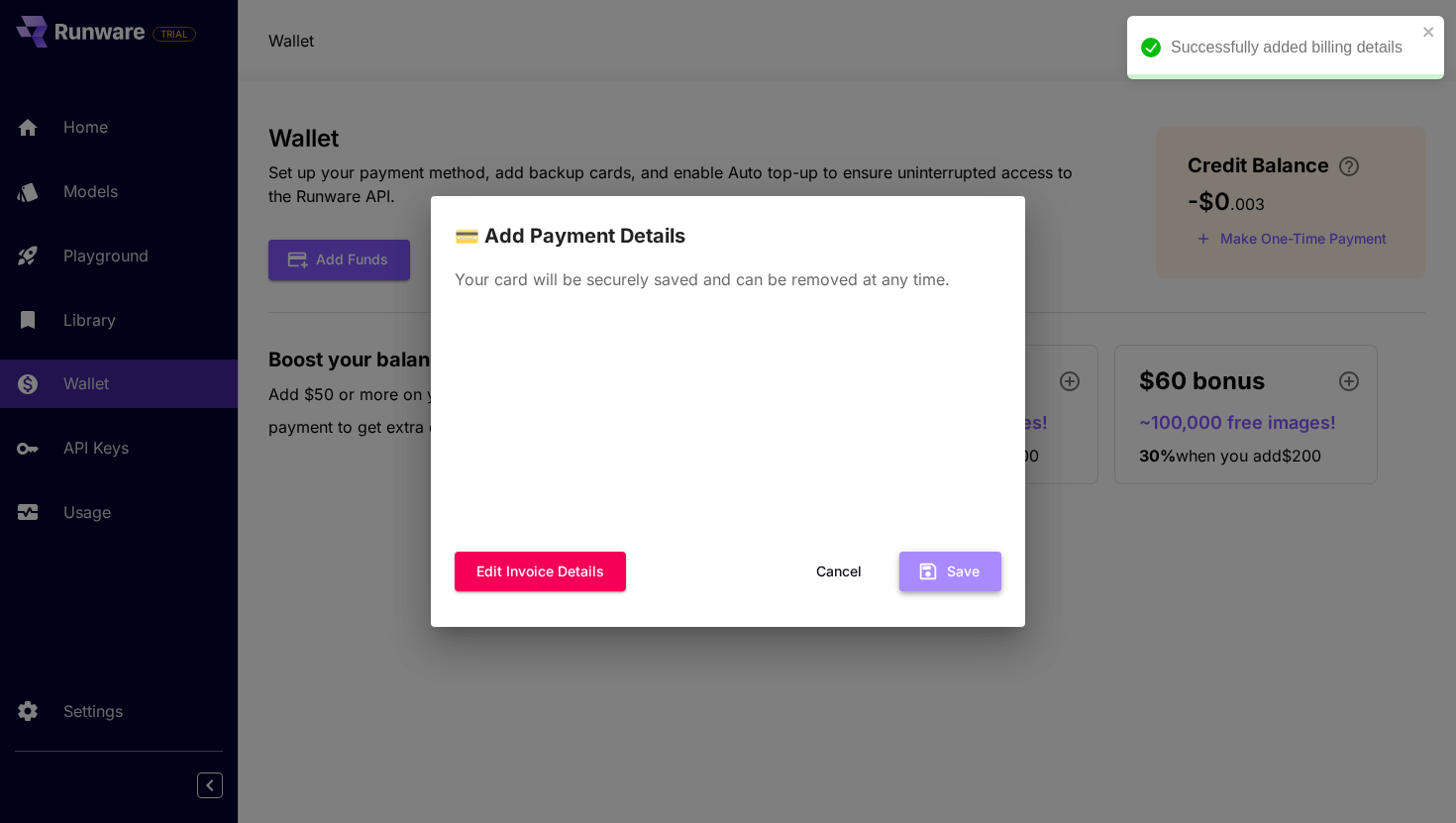 click on "Save" at bounding box center [950, 571] 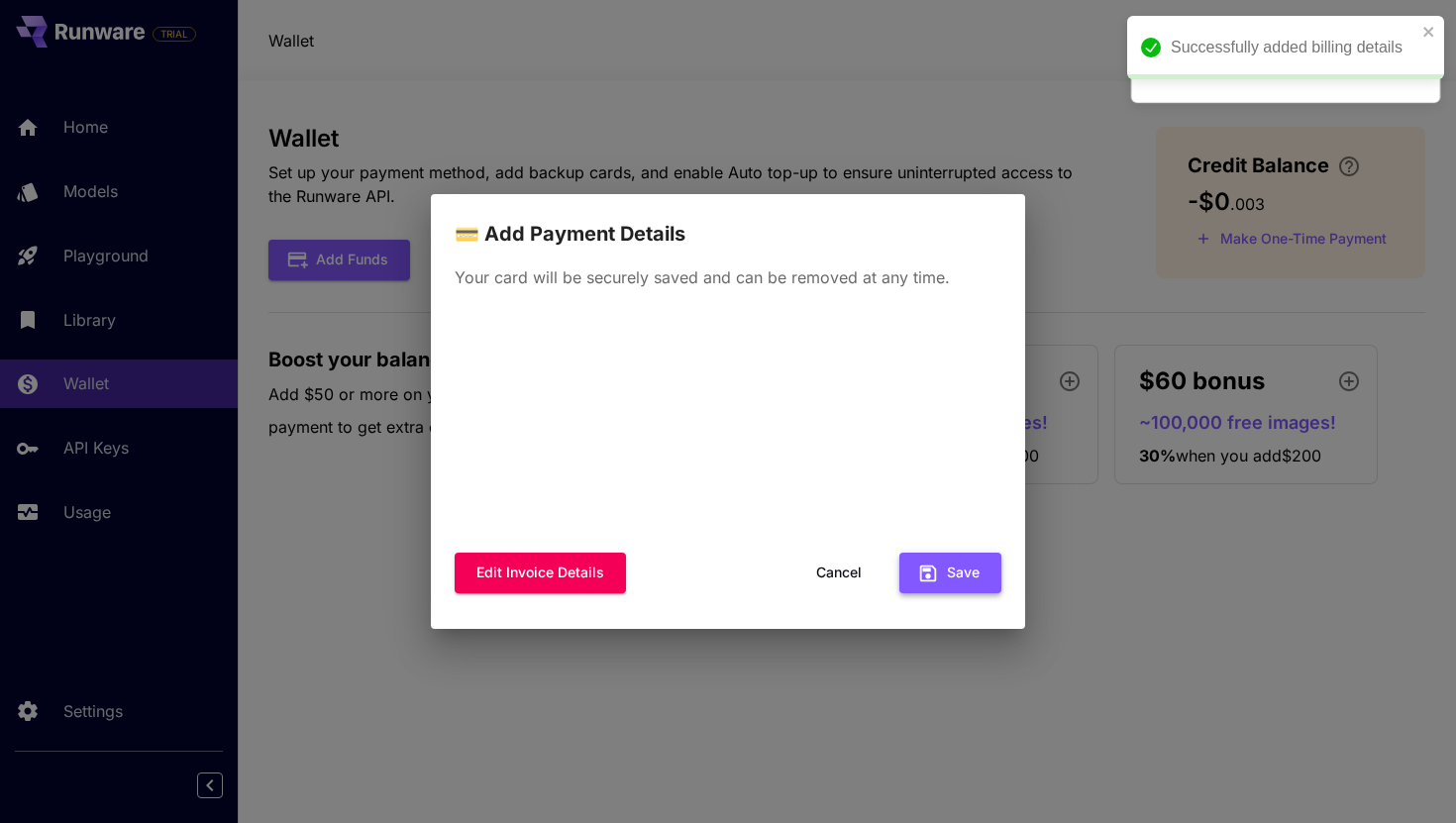 click on "Save" at bounding box center [950, 572] 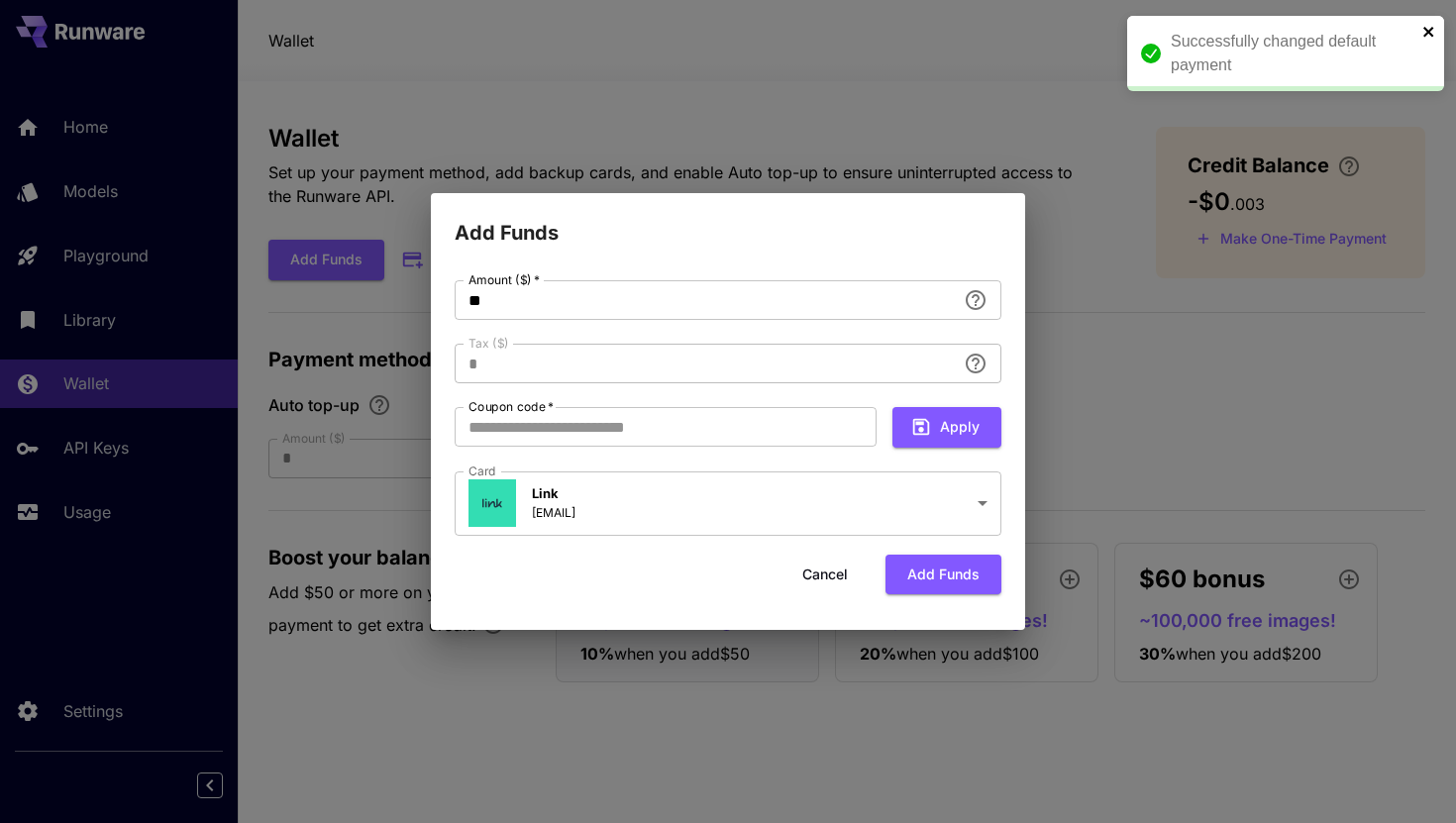 click 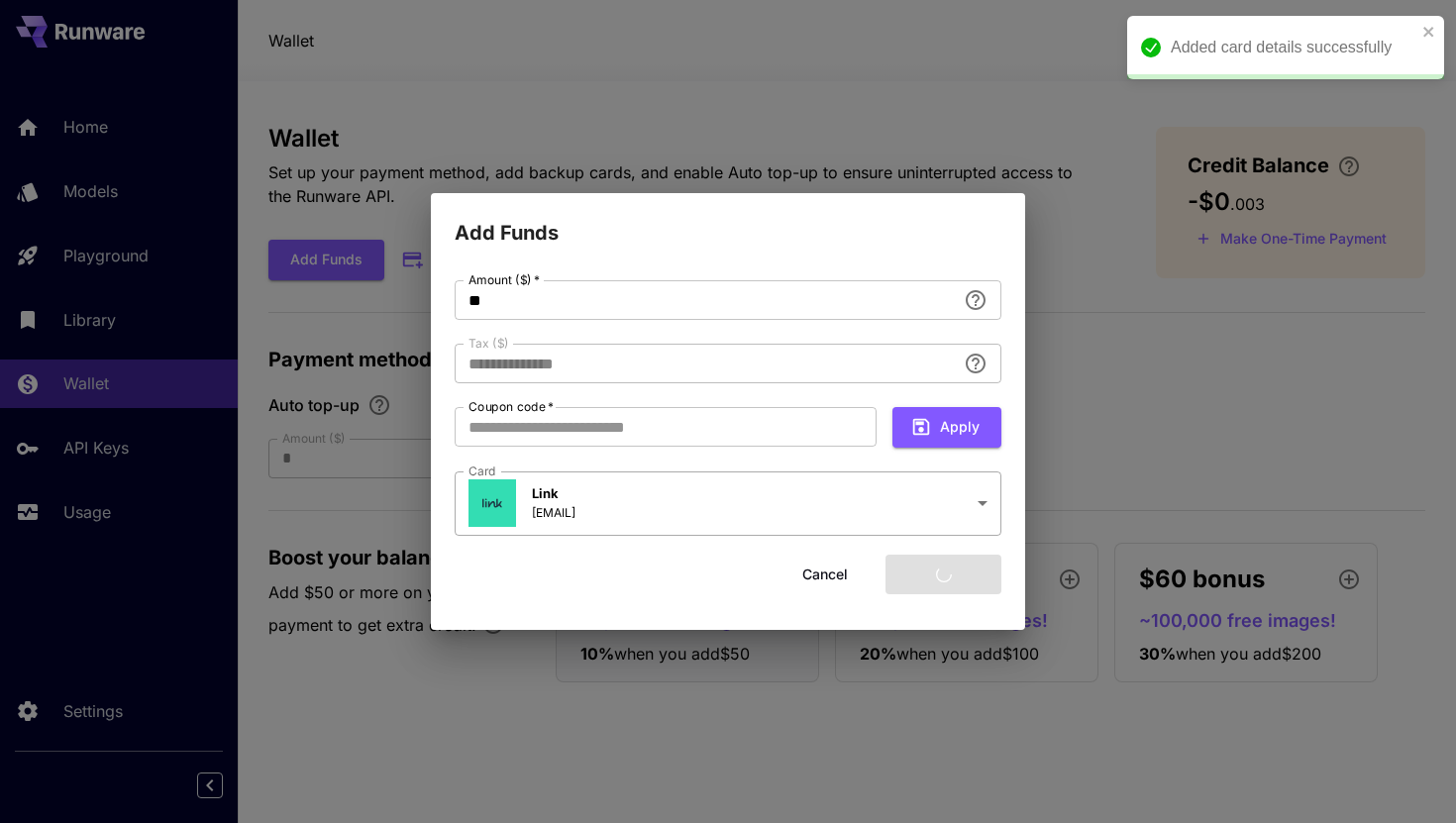 type on "****" 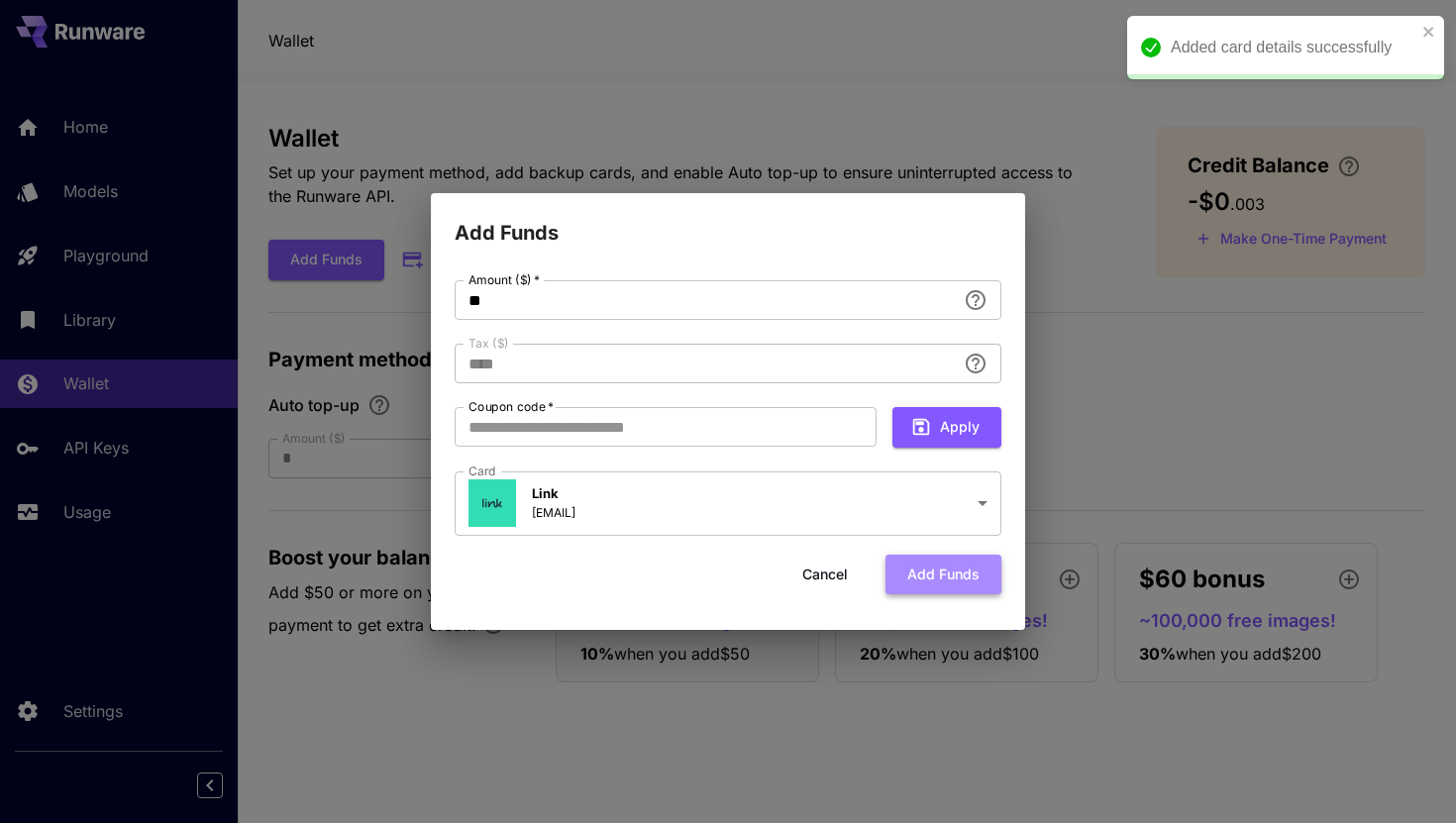 click on "Add funds" at bounding box center (943, 574) 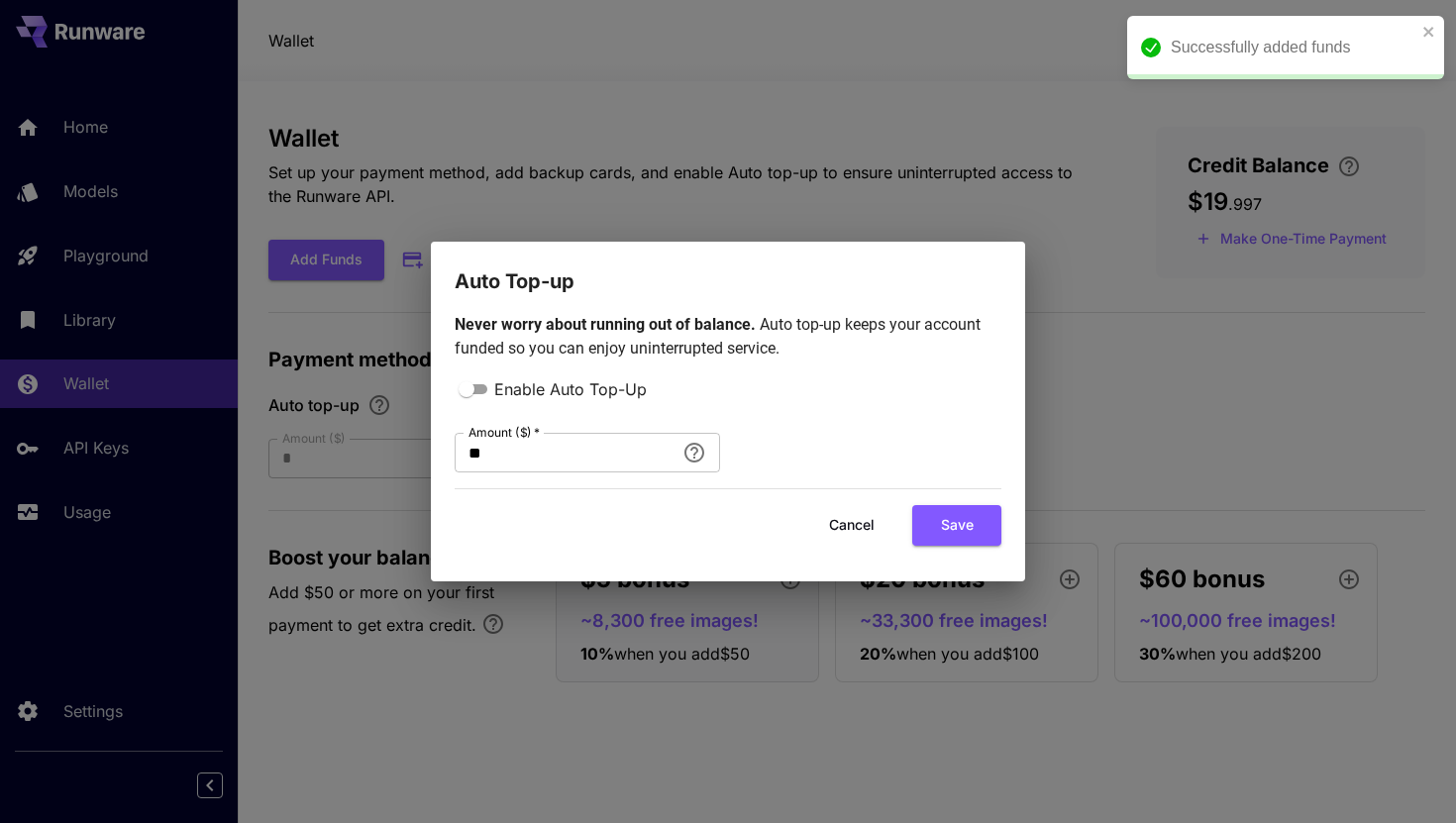 click on "Cancel" at bounding box center (852, 525) 